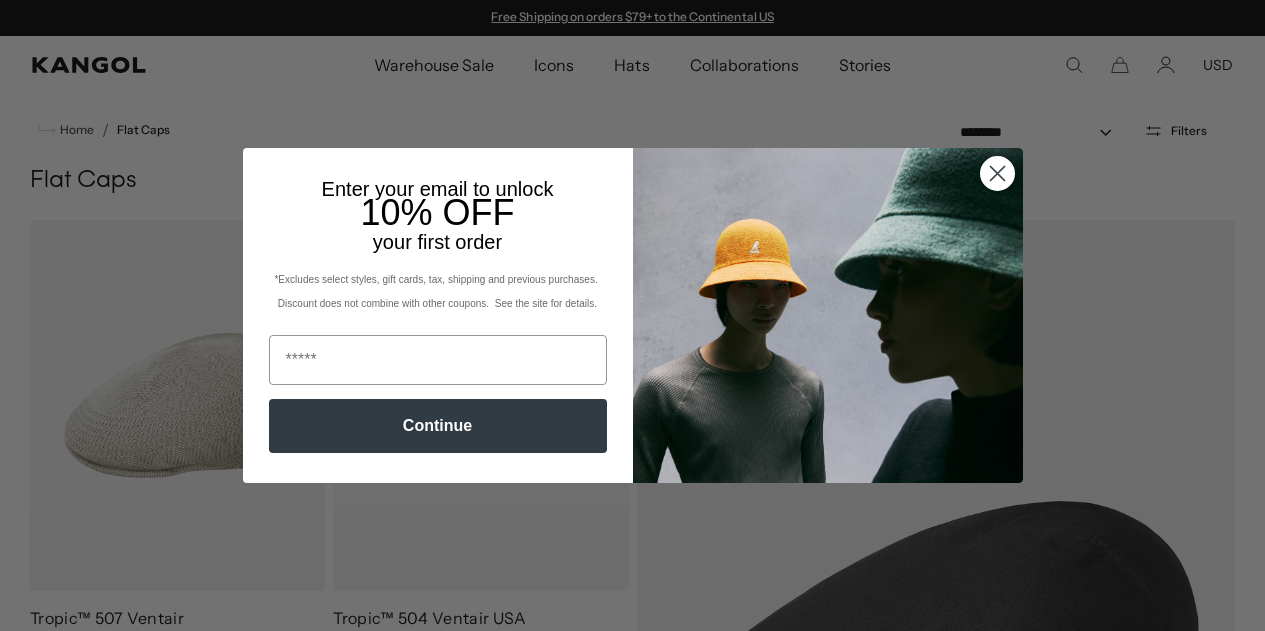 scroll, scrollTop: 0, scrollLeft: 0, axis: both 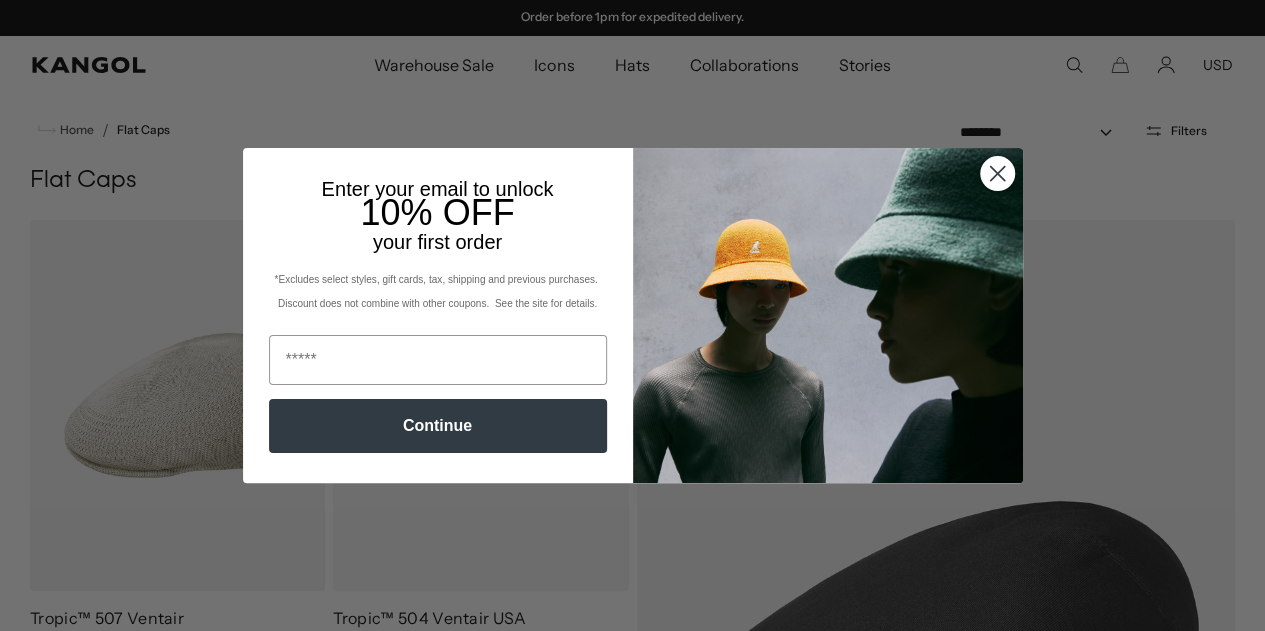 click 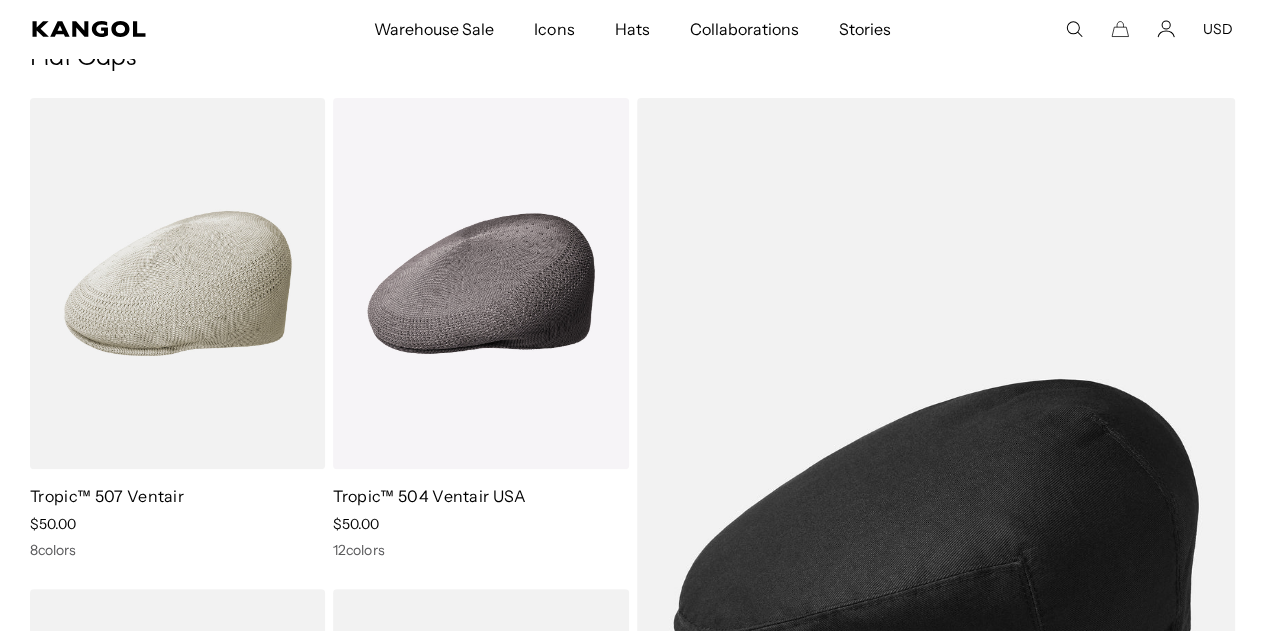 scroll, scrollTop: 123, scrollLeft: 0, axis: vertical 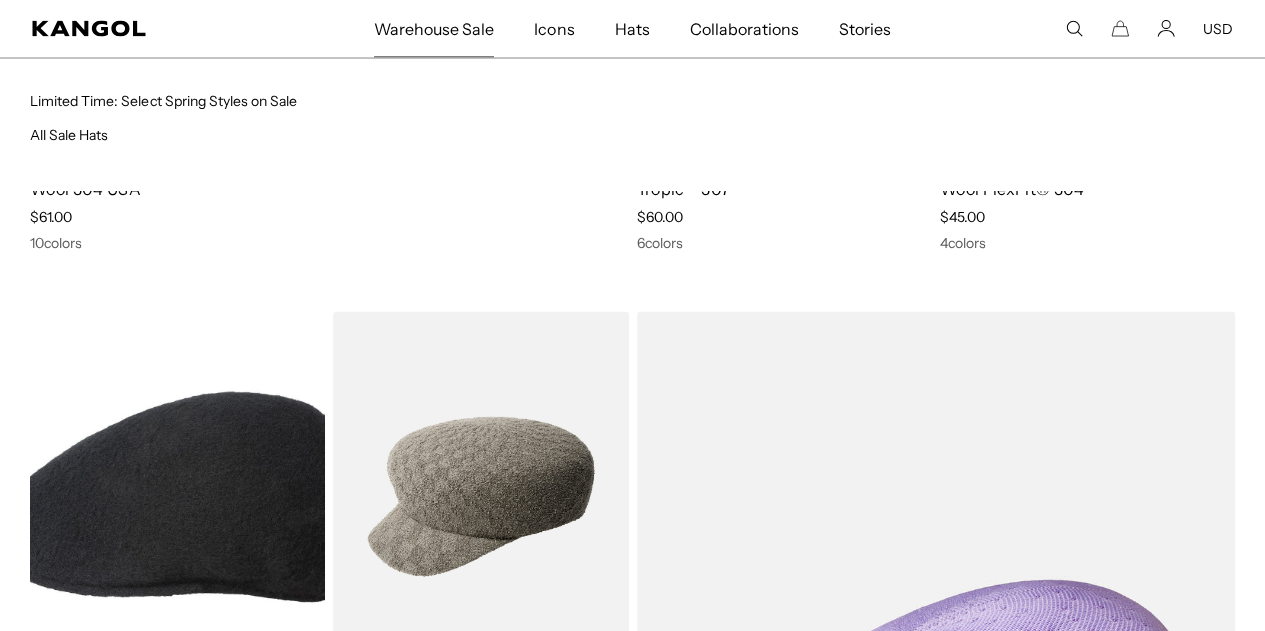 click on "Warehouse Sale" at bounding box center (434, 29) 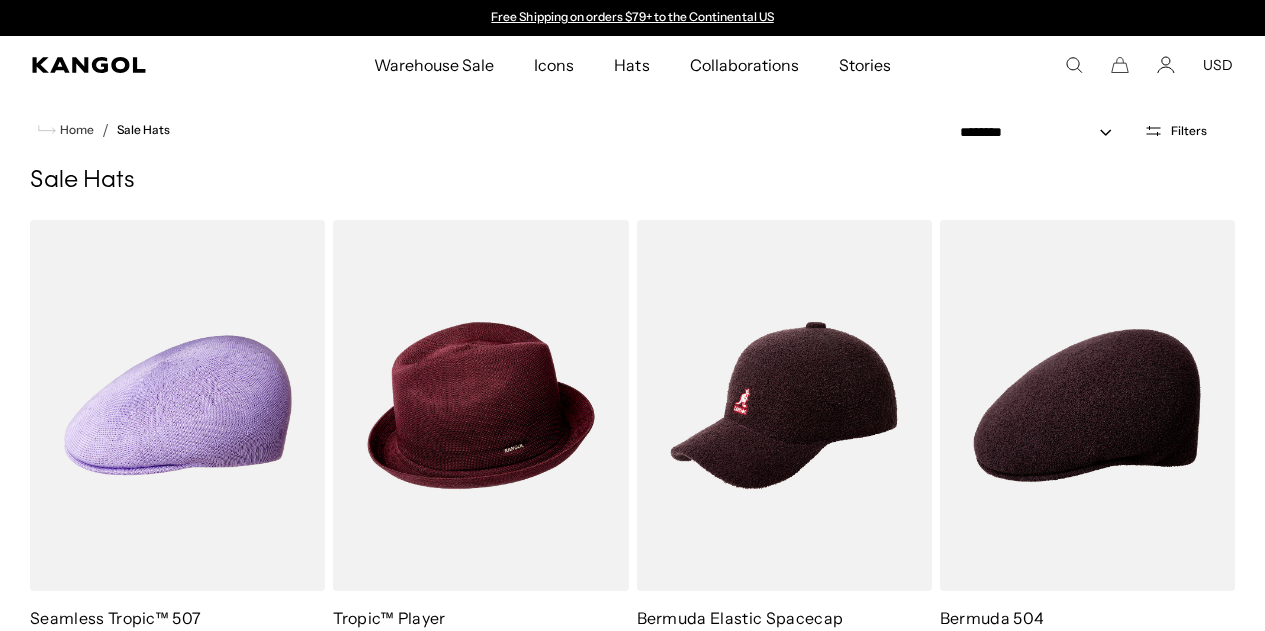 scroll, scrollTop: 0, scrollLeft: 0, axis: both 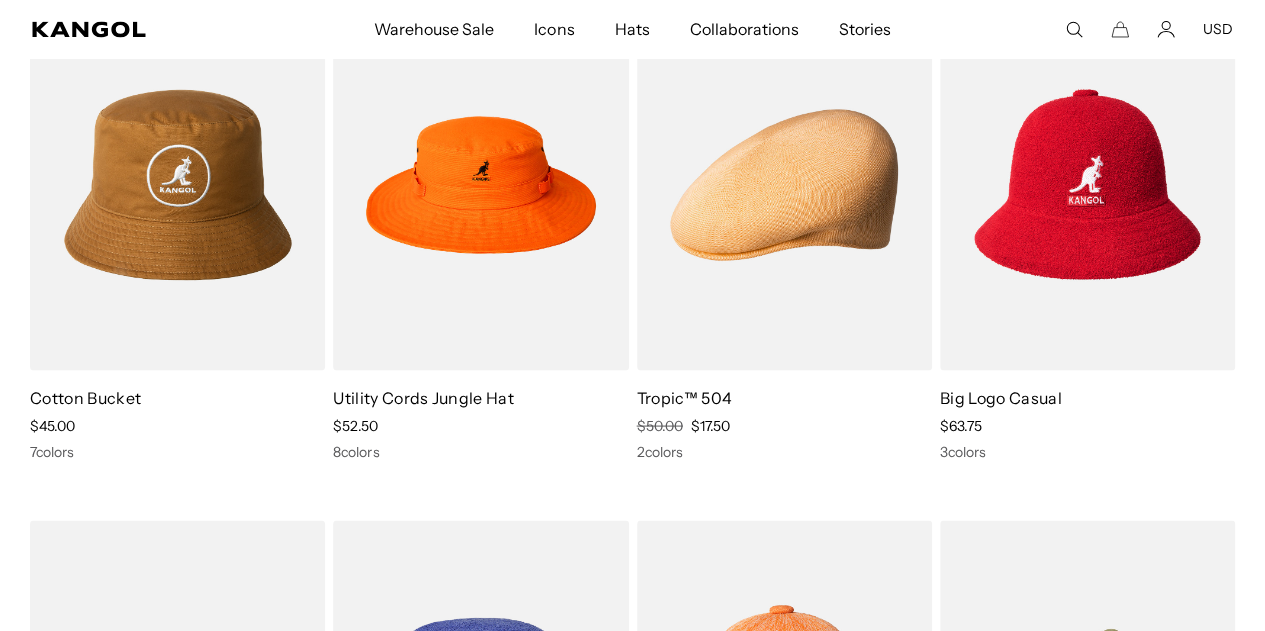click at bounding box center (784, 184) 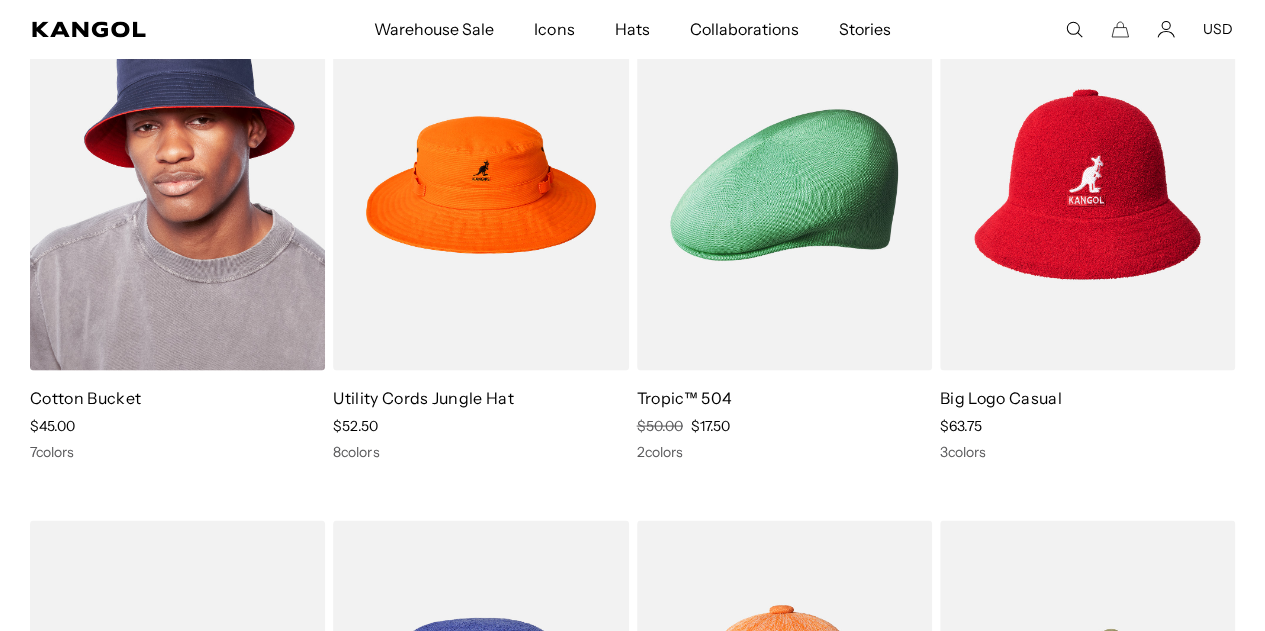 scroll, scrollTop: 0, scrollLeft: 412, axis: horizontal 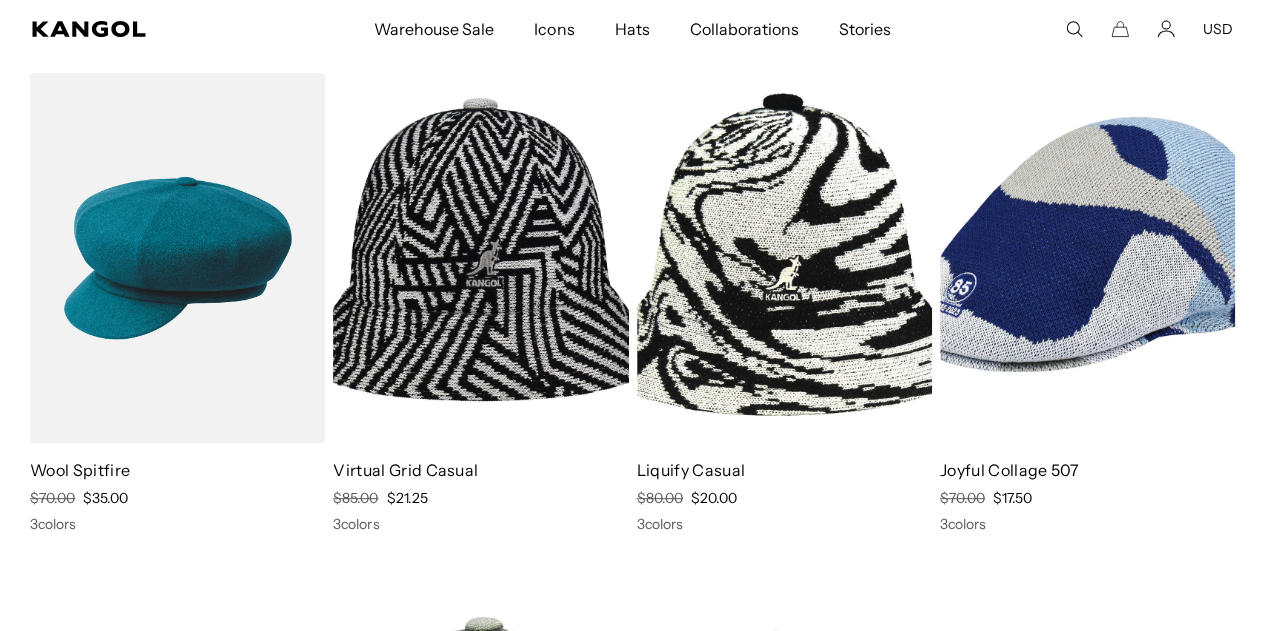click on "Joyful Collage 507" at bounding box center (1010, 470) 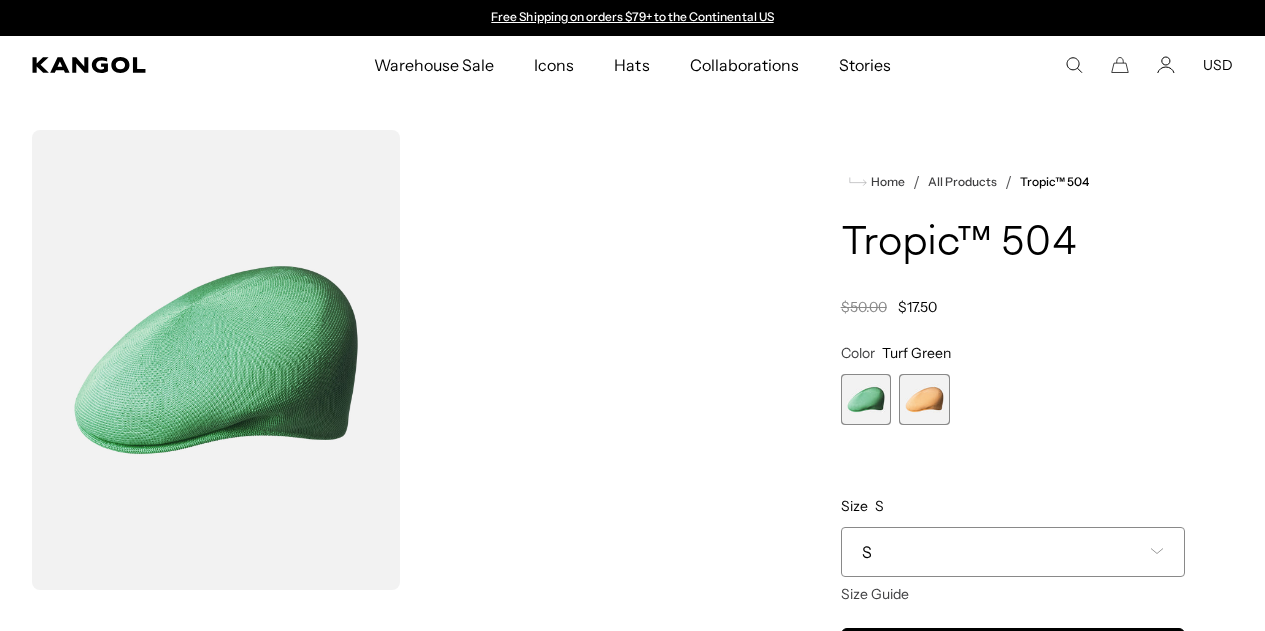 scroll, scrollTop: 0, scrollLeft: 0, axis: both 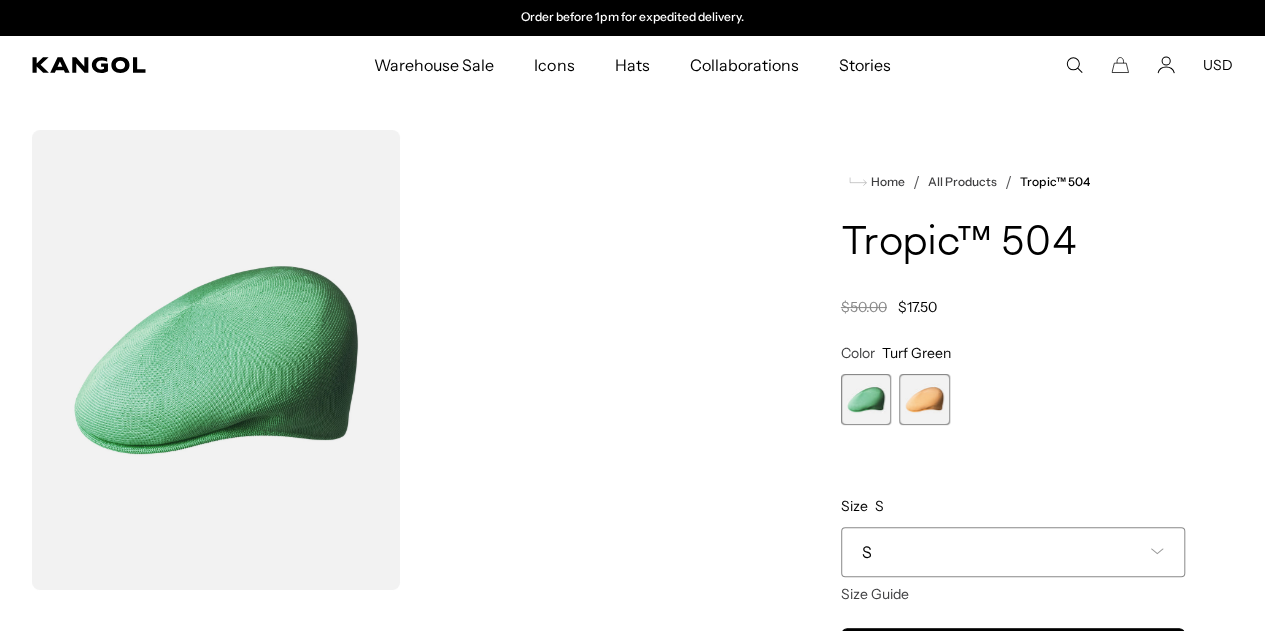 click at bounding box center (216, 360) 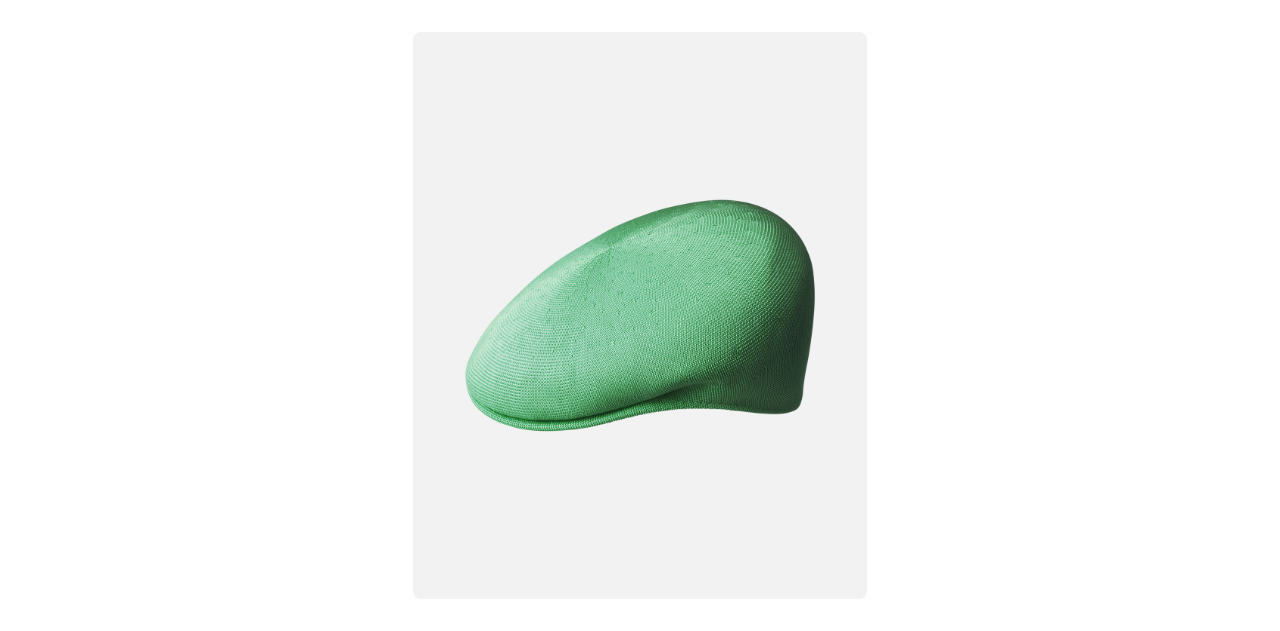 scroll, scrollTop: 0, scrollLeft: 0, axis: both 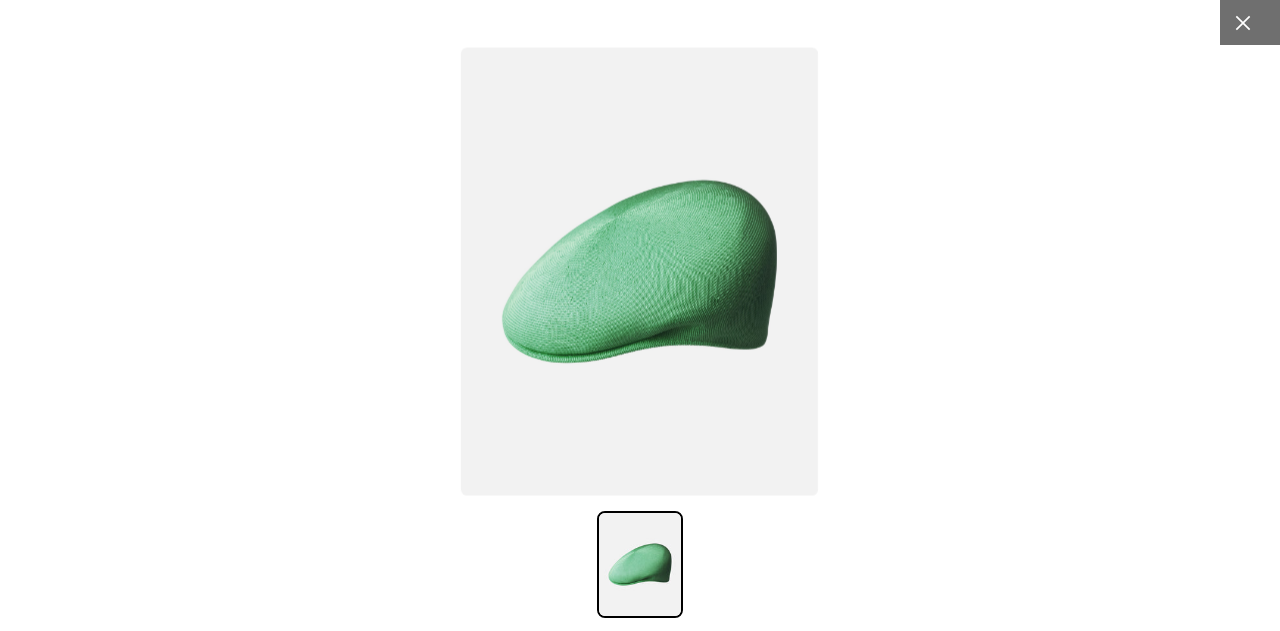 click at bounding box center (1242, 22) 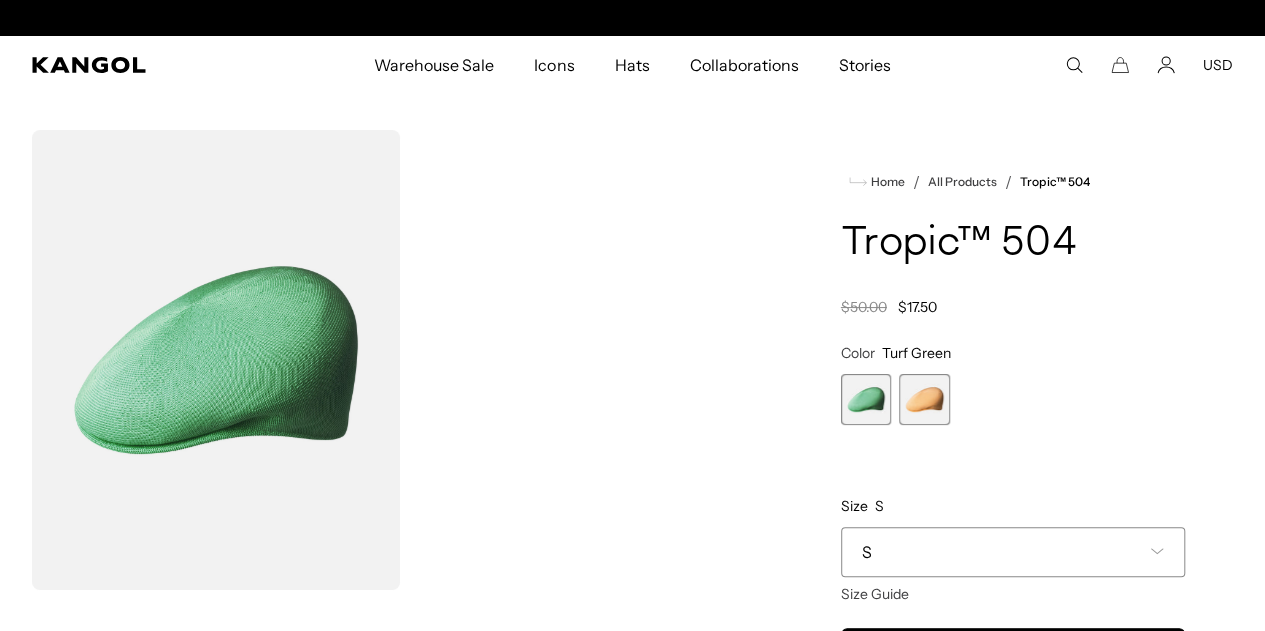 scroll, scrollTop: 386, scrollLeft: 0, axis: vertical 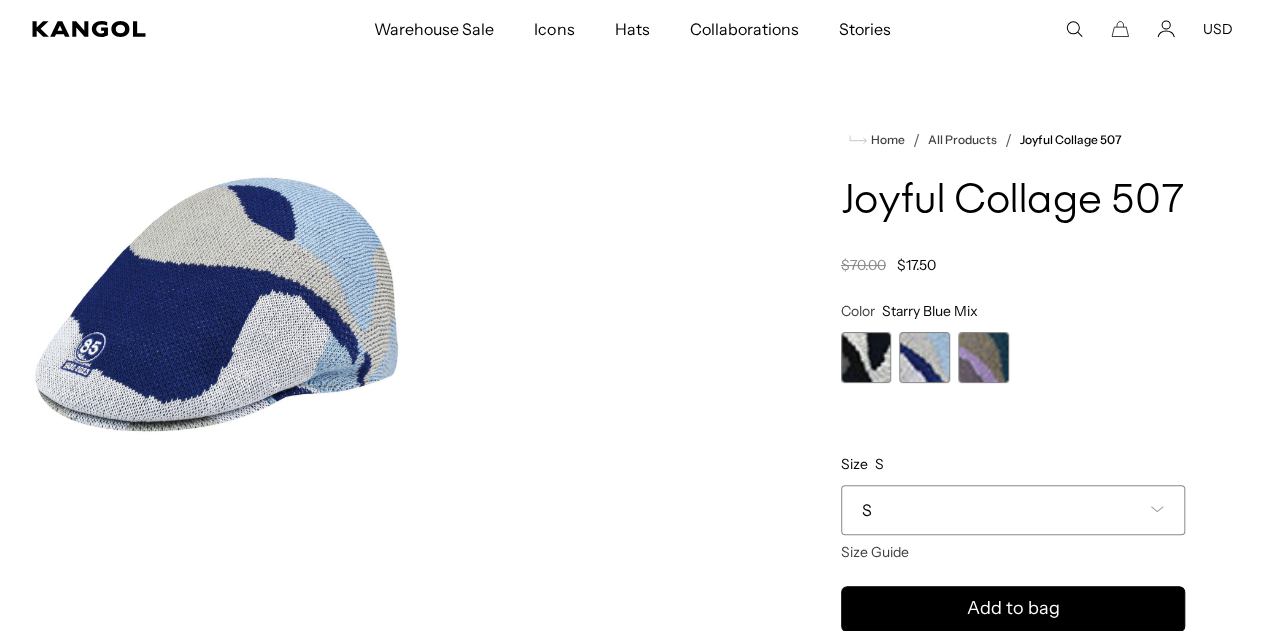 click at bounding box center (983, 357) 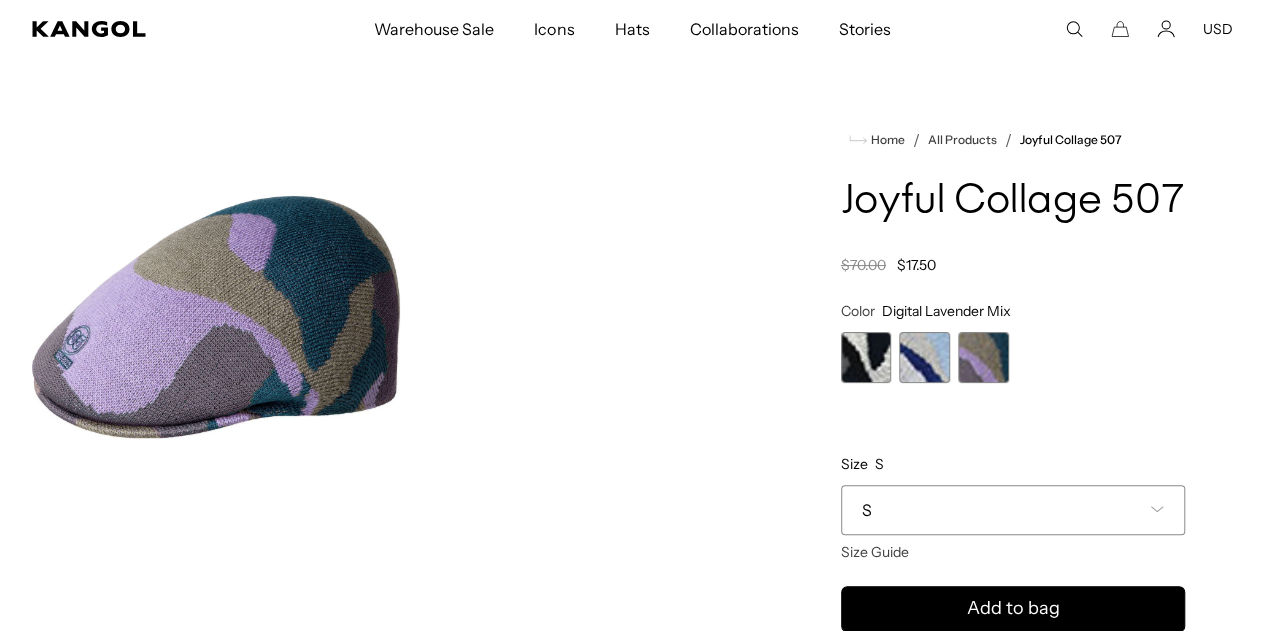 scroll, scrollTop: 0, scrollLeft: 0, axis: both 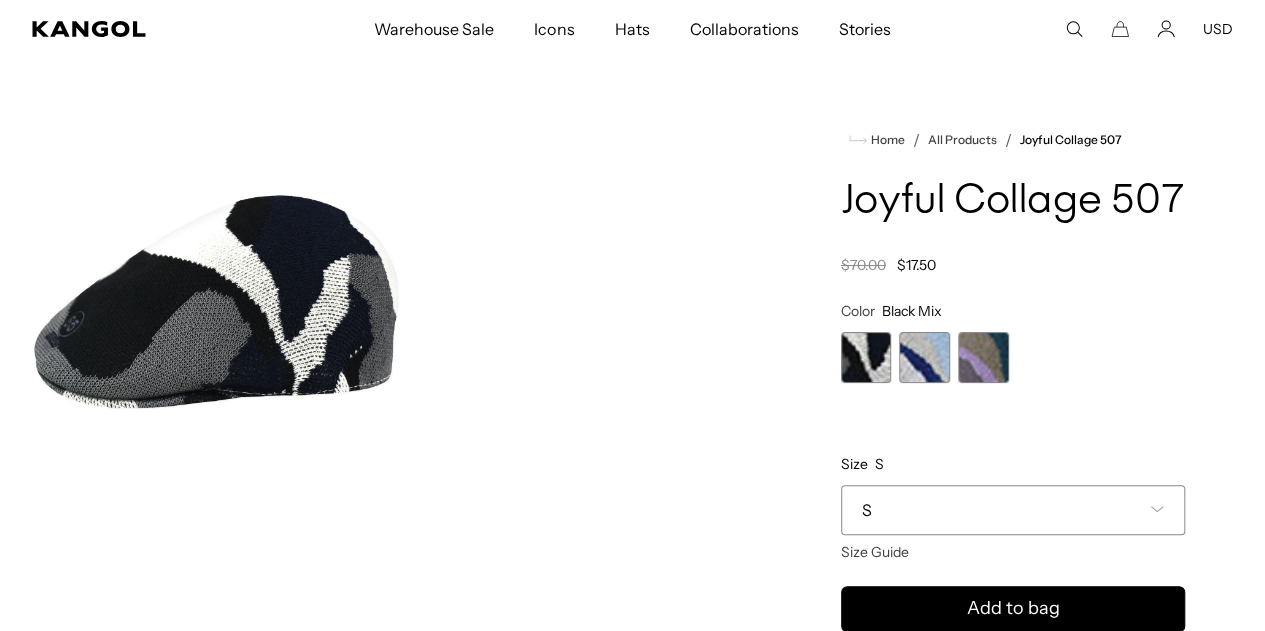 drag, startPoint x: 489, startPoint y: 364, endPoint x: 323, endPoint y: 341, distance: 167.5858 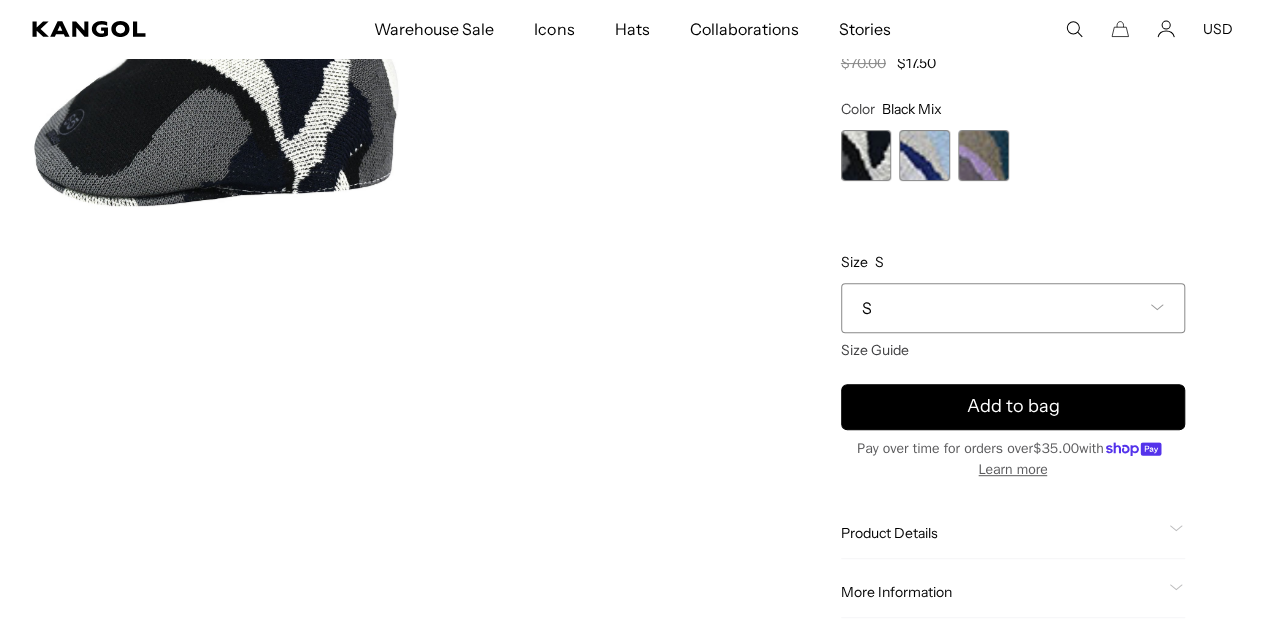 scroll, scrollTop: 431, scrollLeft: 0, axis: vertical 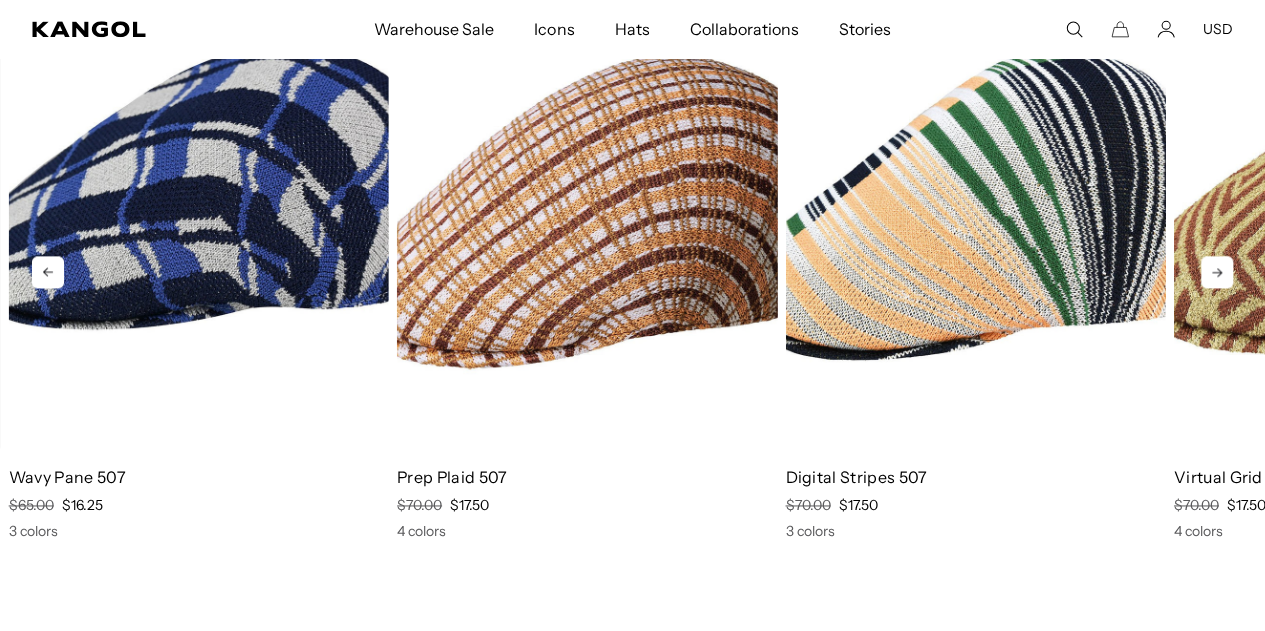 click 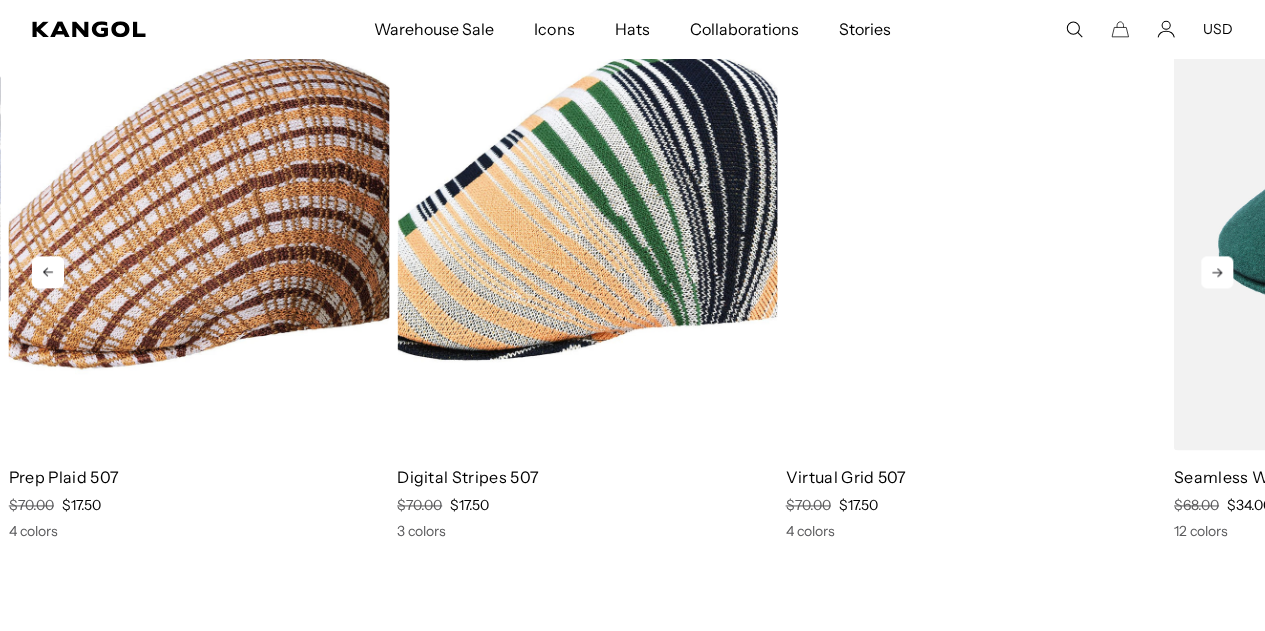 scroll, scrollTop: 0, scrollLeft: 0, axis: both 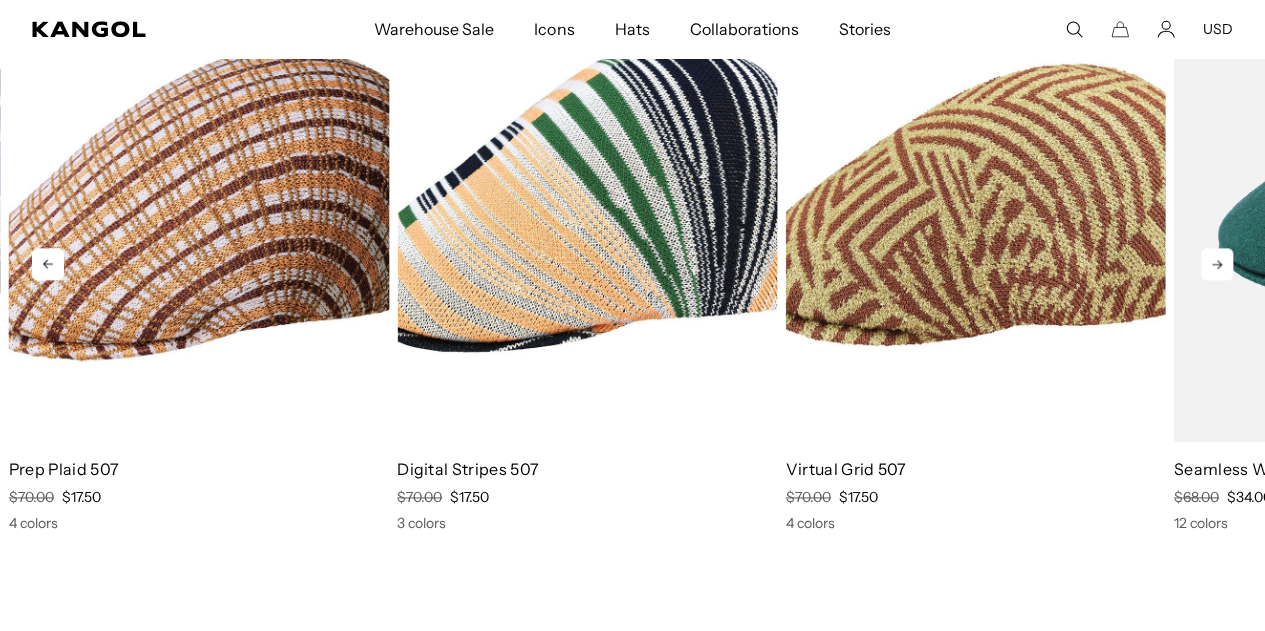 click 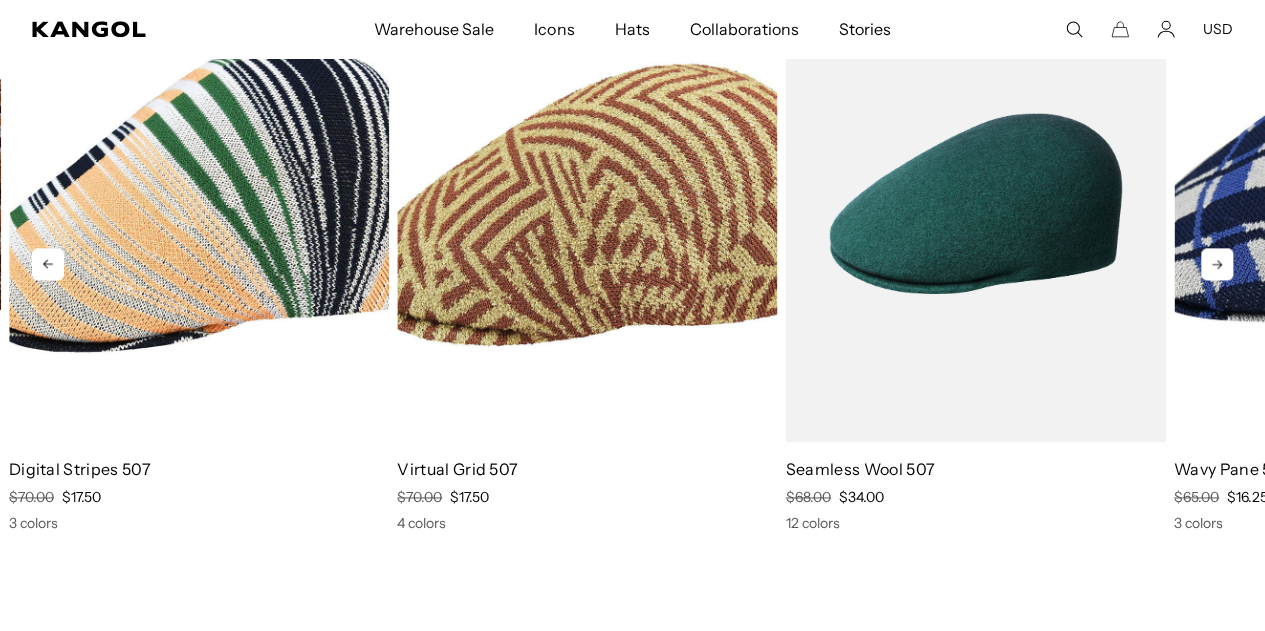 scroll, scrollTop: 0, scrollLeft: 412, axis: horizontal 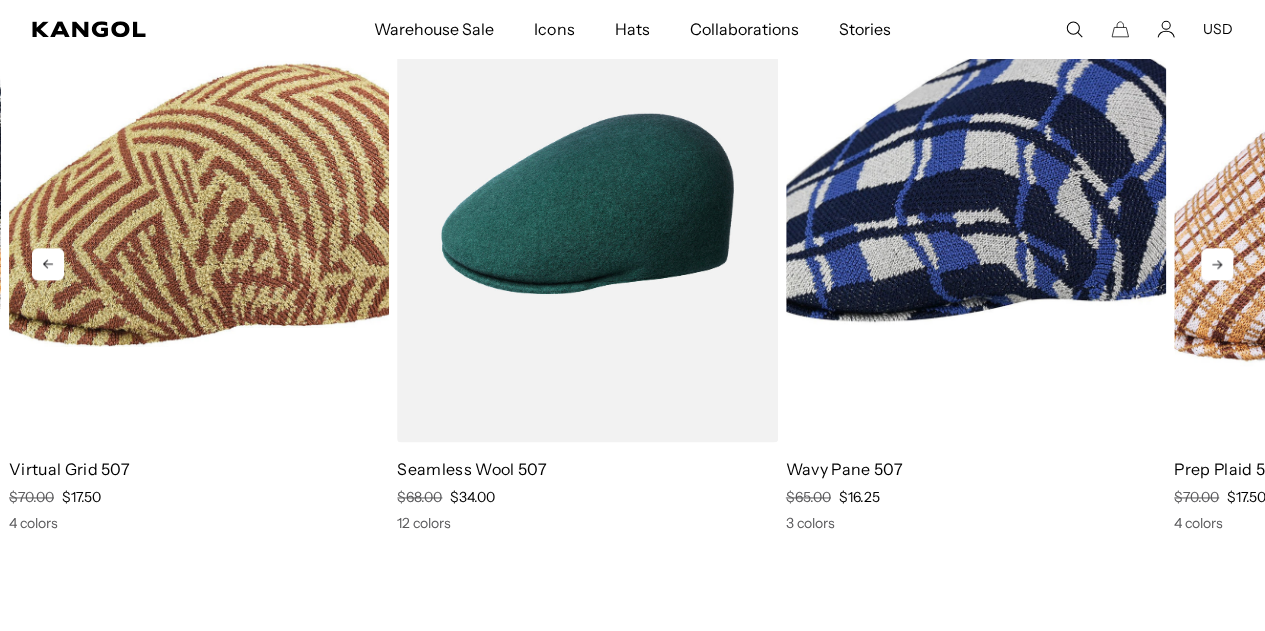 click 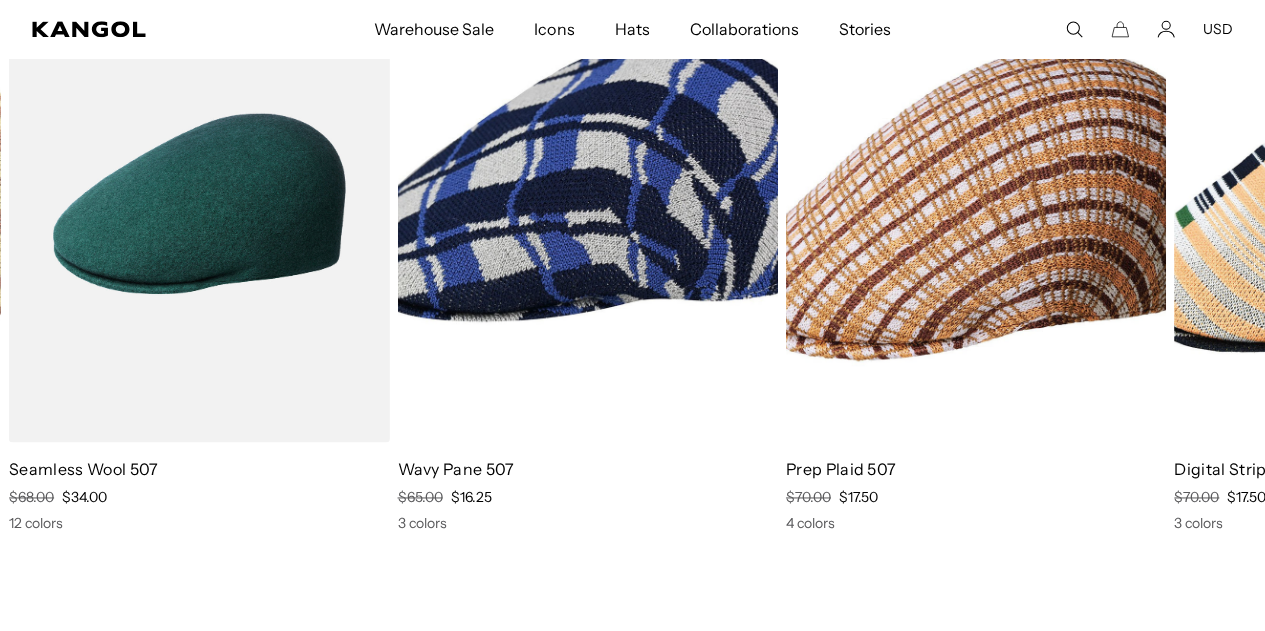 scroll, scrollTop: 0, scrollLeft: 412, axis: horizontal 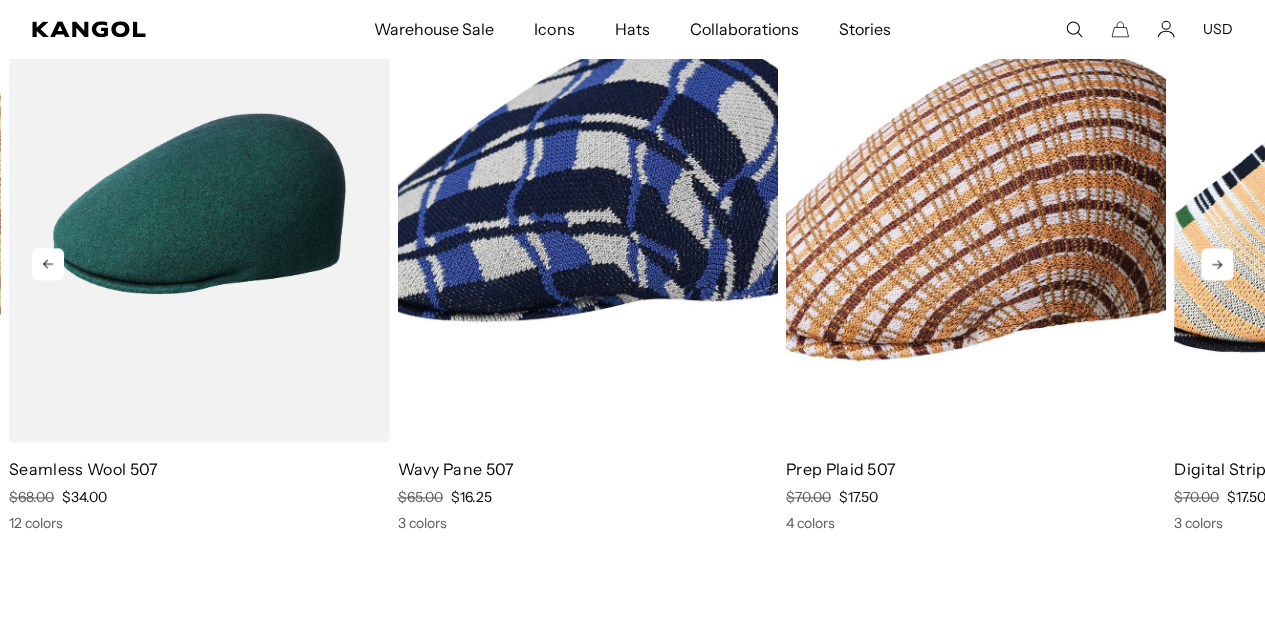 click 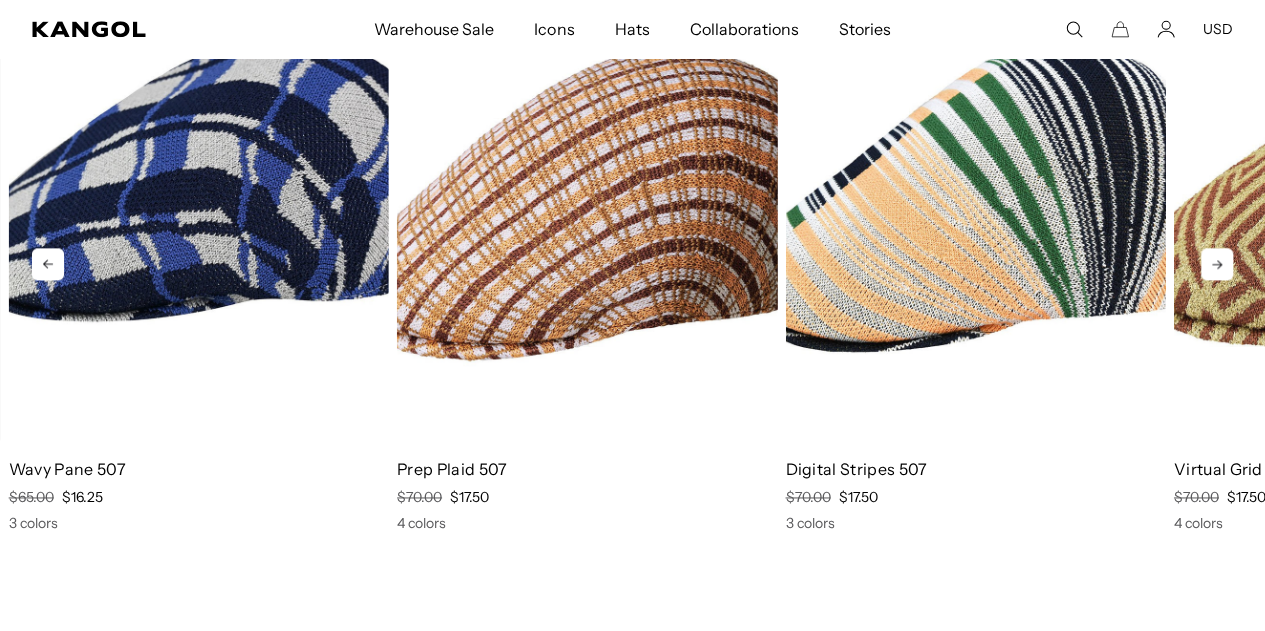 click 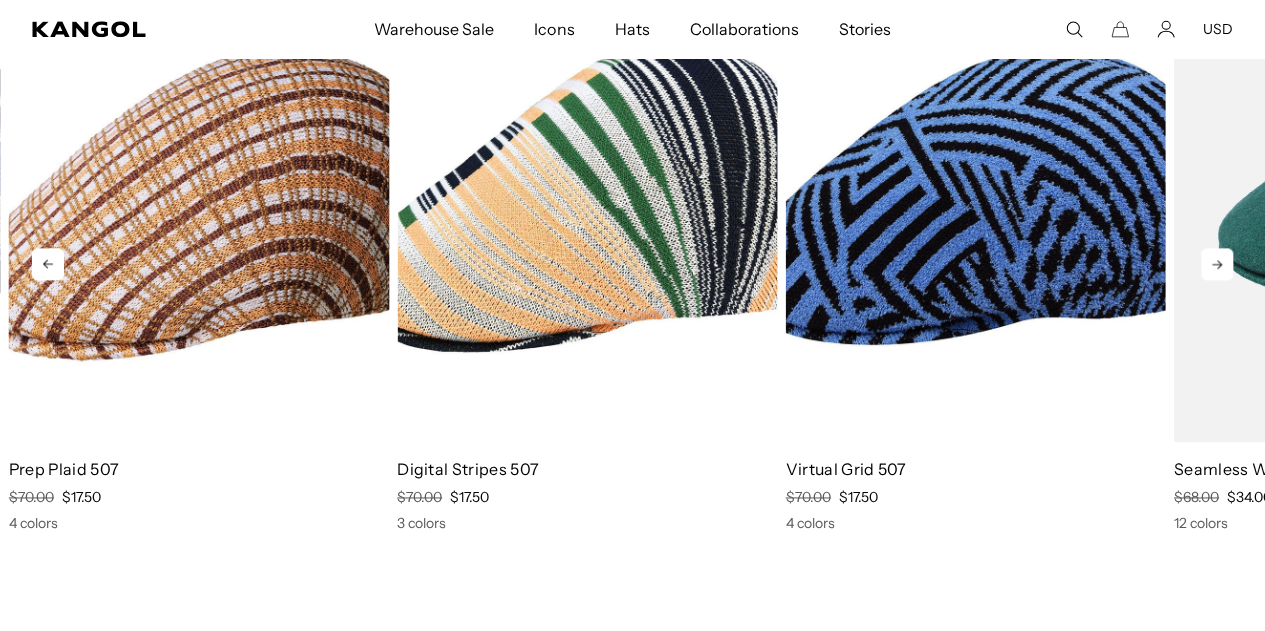scroll, scrollTop: 0, scrollLeft: 412, axis: horizontal 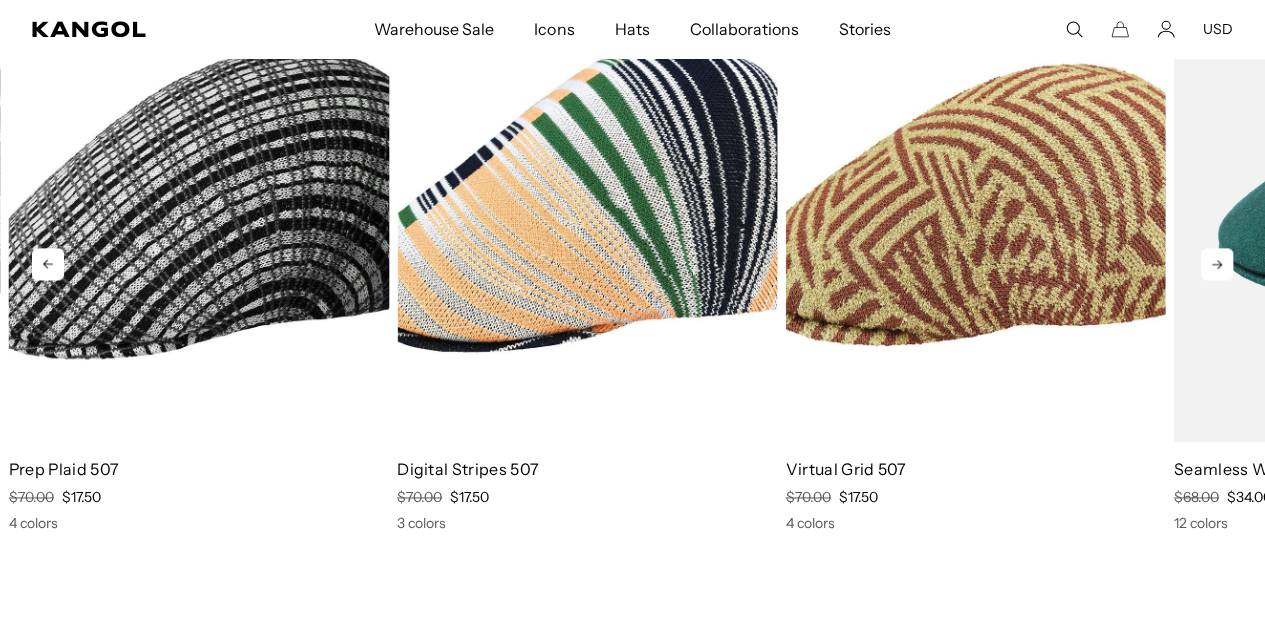 click at bounding box center (199, 203) 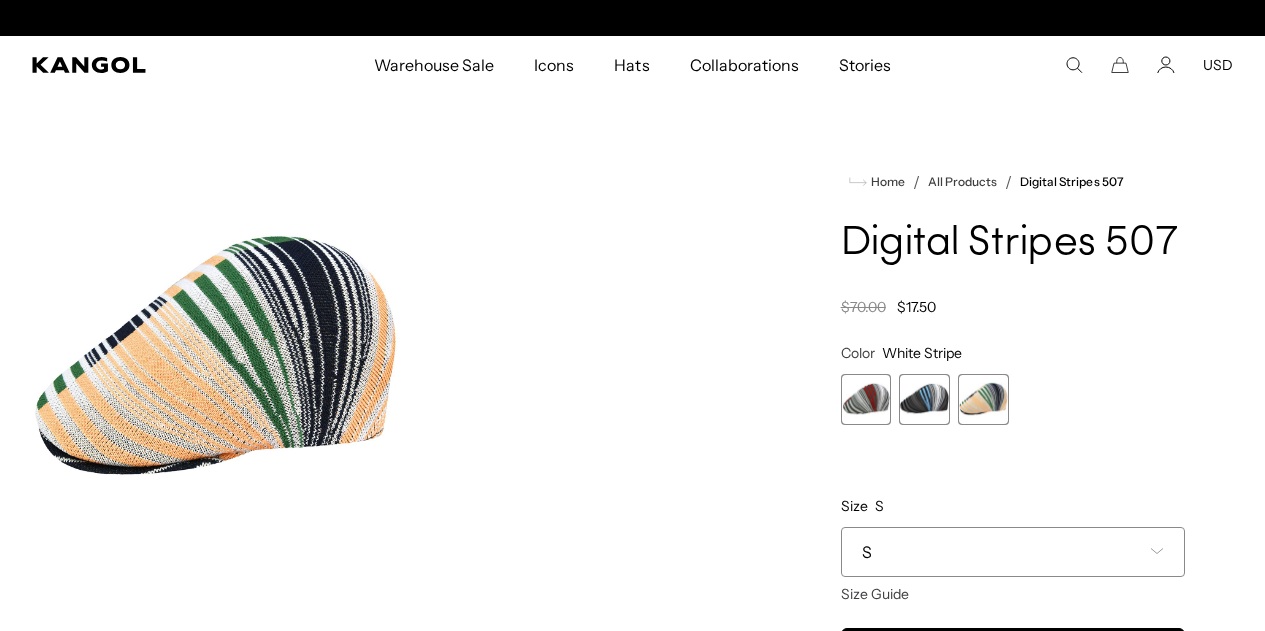 scroll, scrollTop: 0, scrollLeft: 0, axis: both 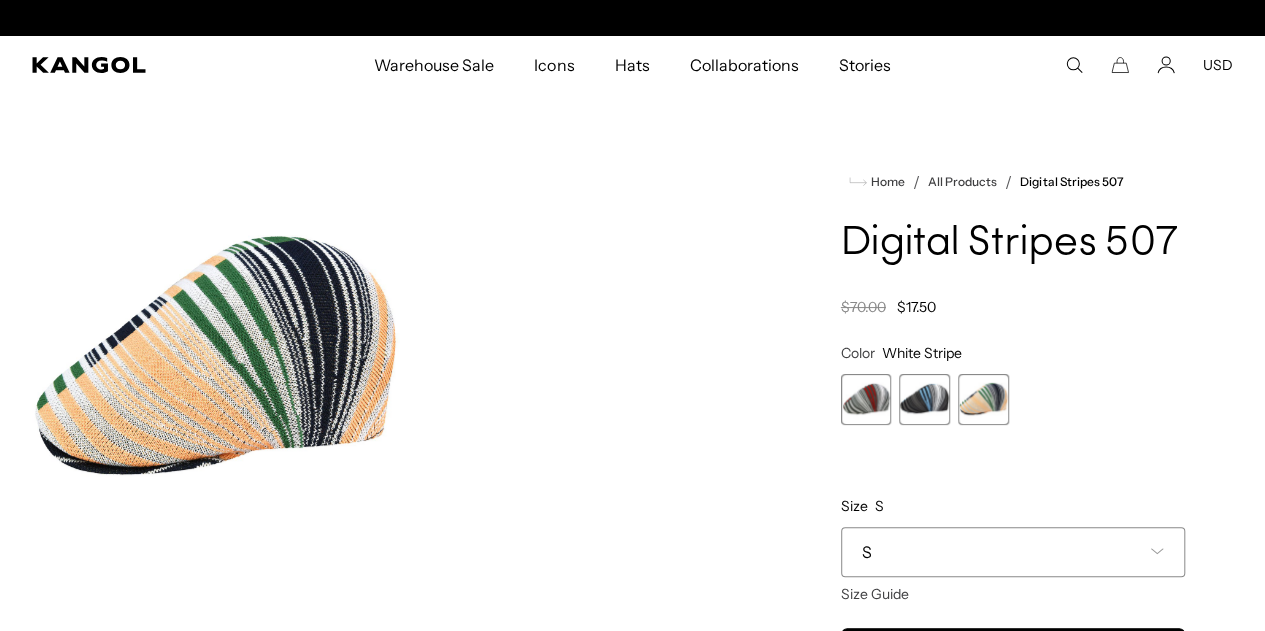 click at bounding box center [924, 399] 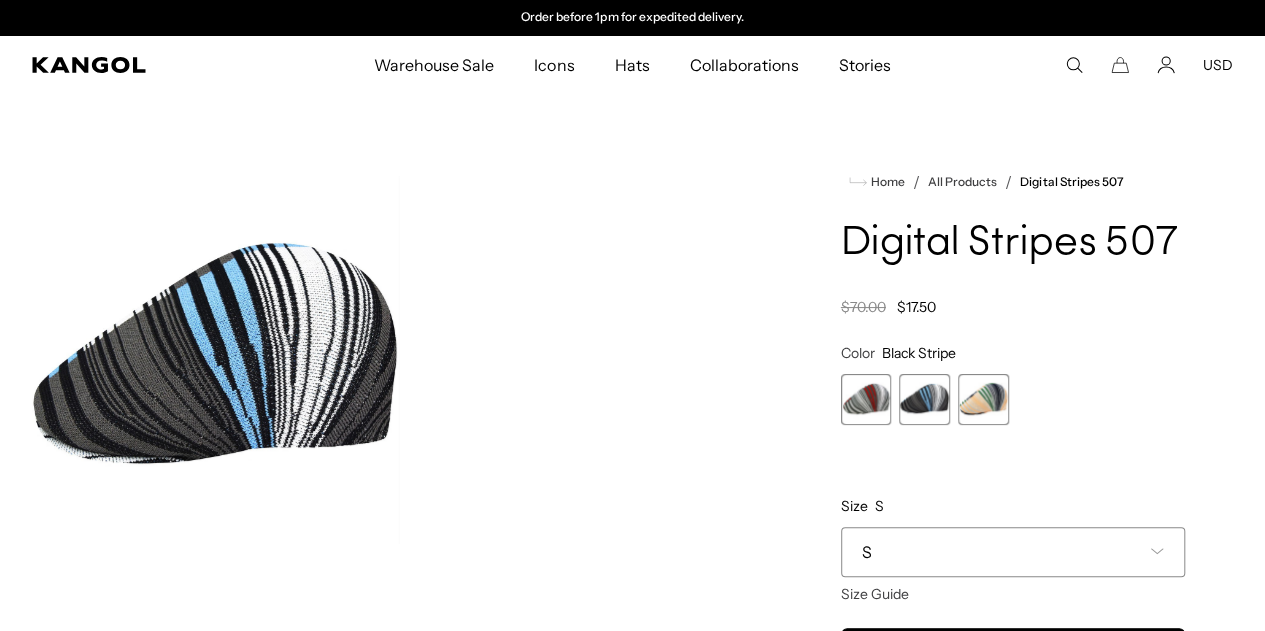 click at bounding box center (866, 399) 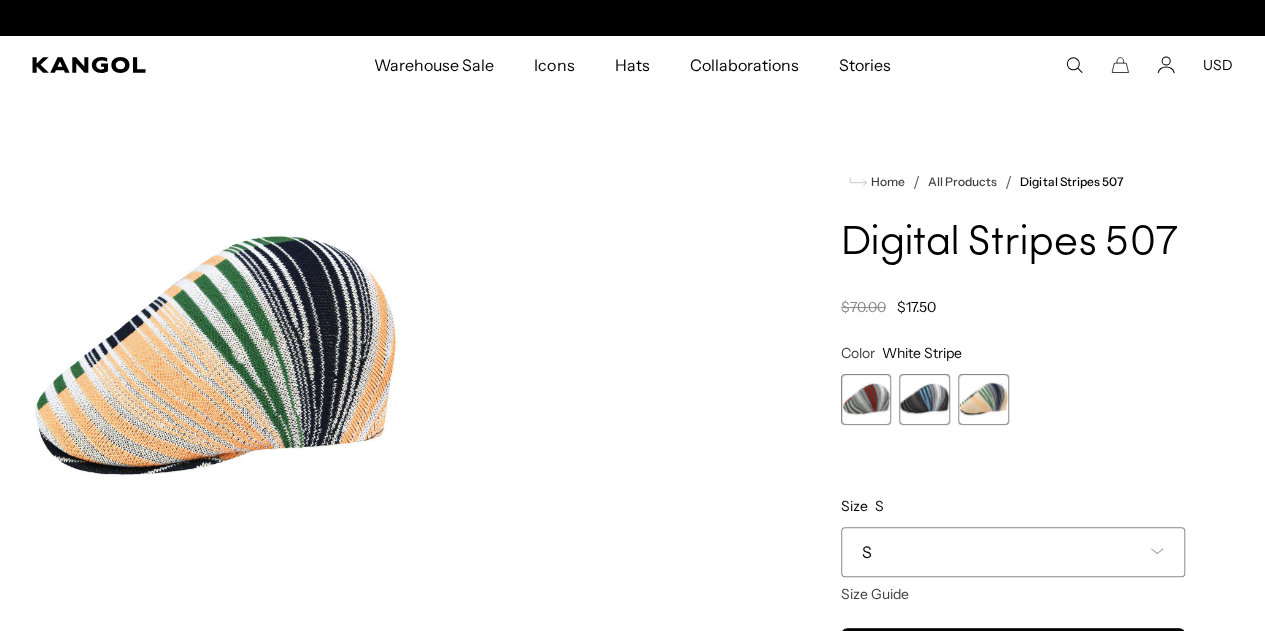 scroll, scrollTop: 0, scrollLeft: 0, axis: both 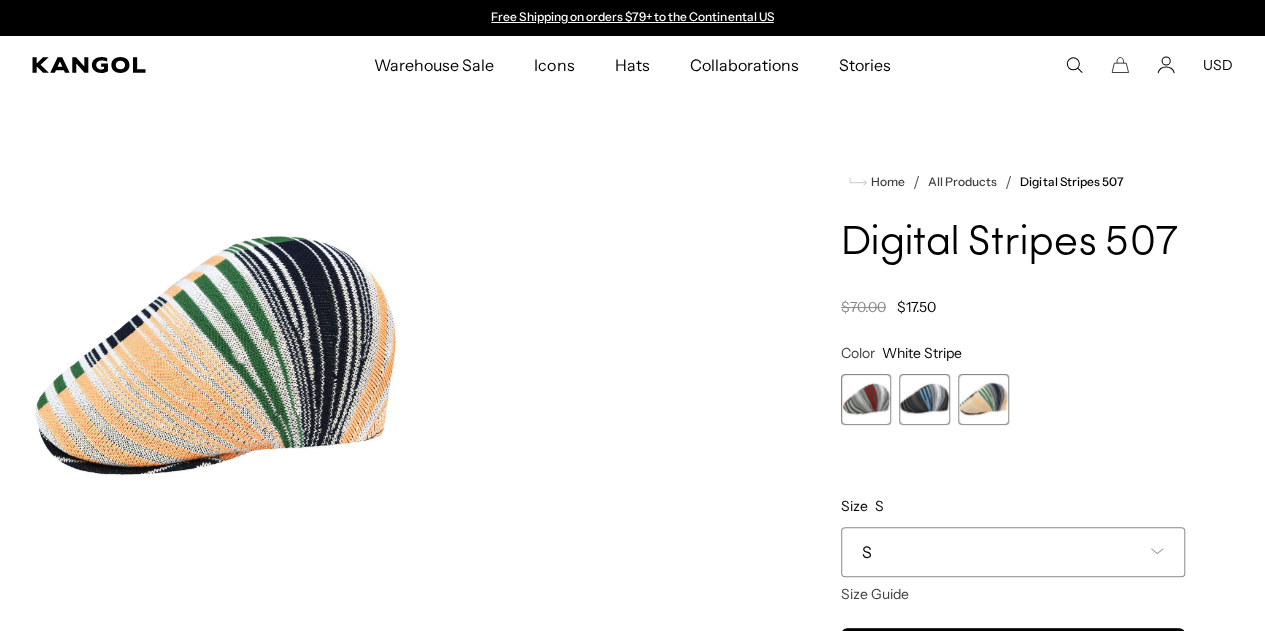 click at bounding box center [983, 399] 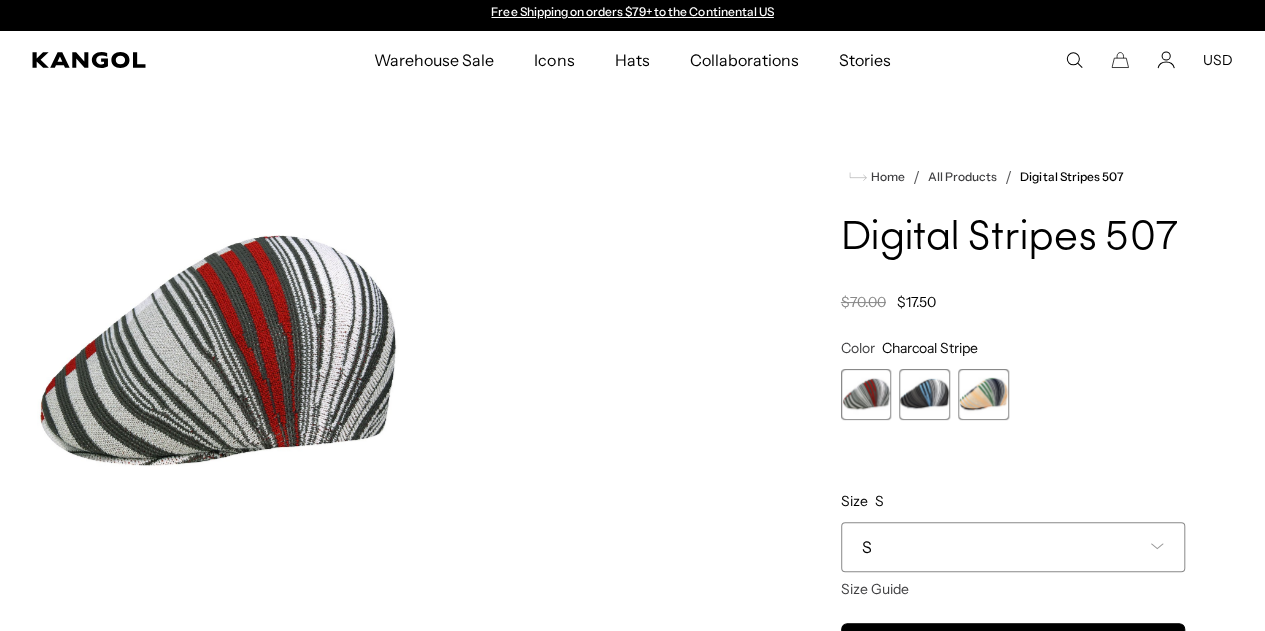 scroll, scrollTop: 12, scrollLeft: 0, axis: vertical 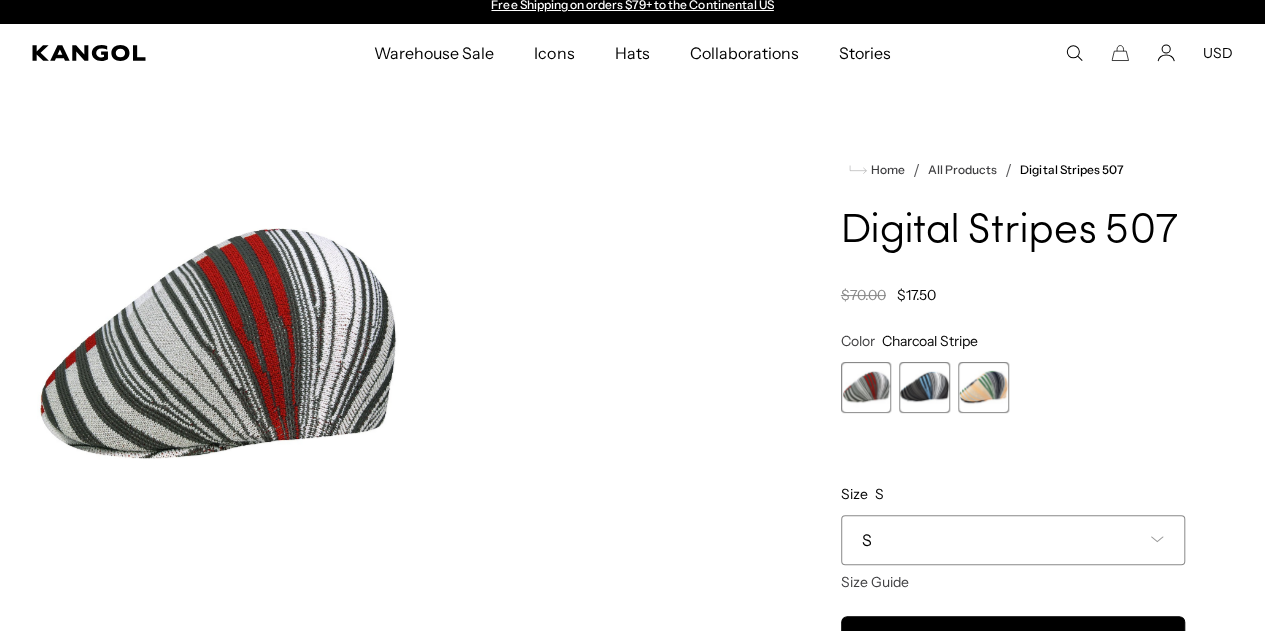 click at bounding box center [866, 387] 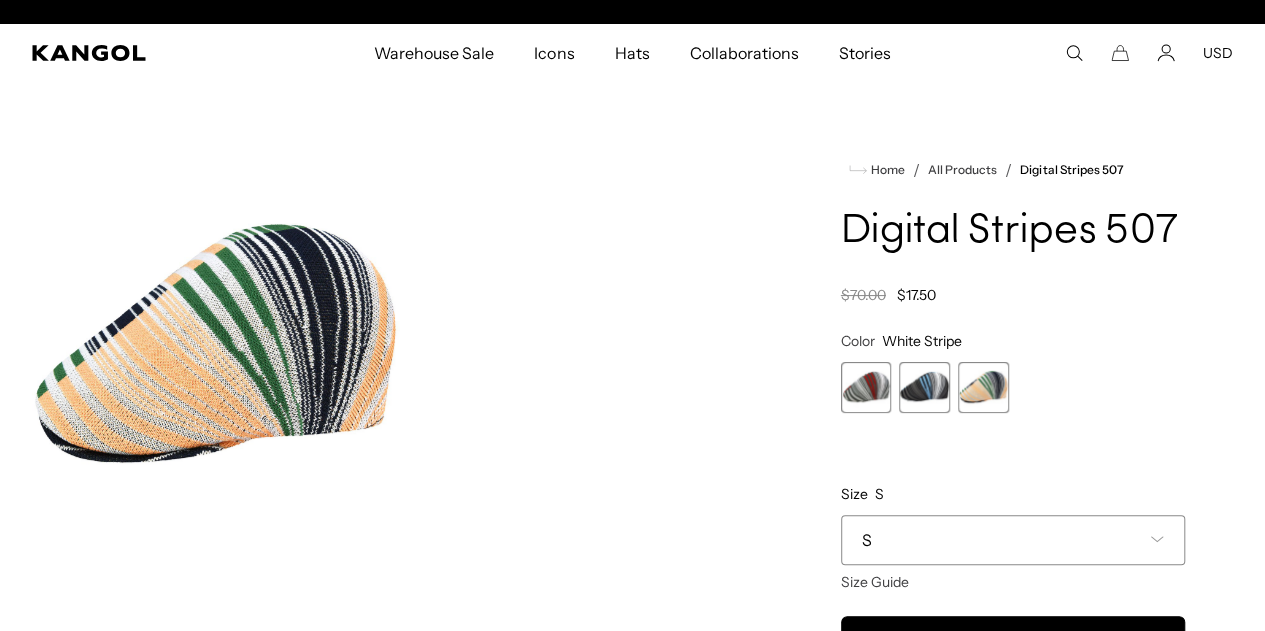 scroll, scrollTop: 156, scrollLeft: 0, axis: vertical 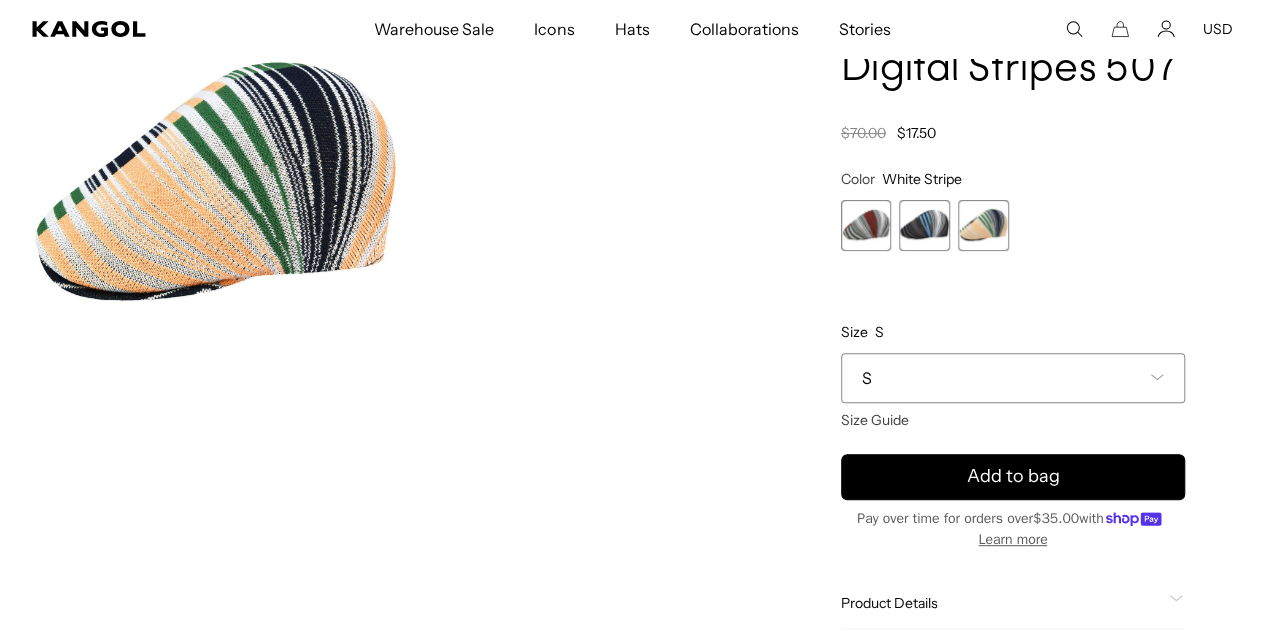 click on "S" at bounding box center [1013, 378] 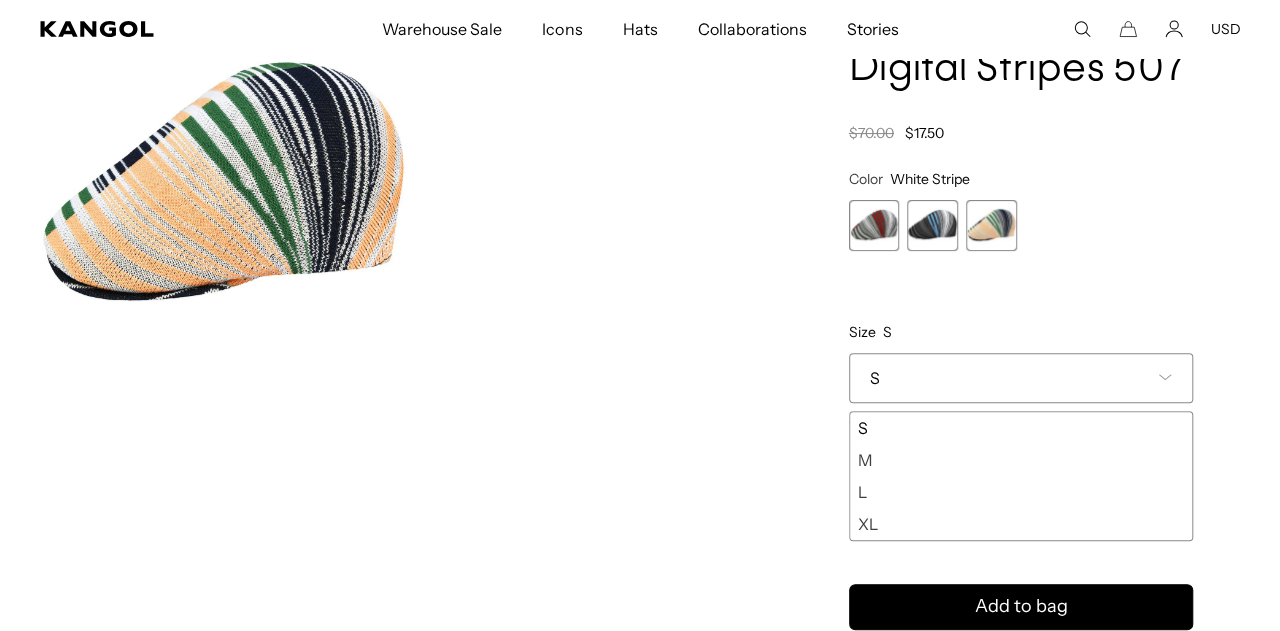 scroll, scrollTop: 0, scrollLeft: 412, axis: horizontal 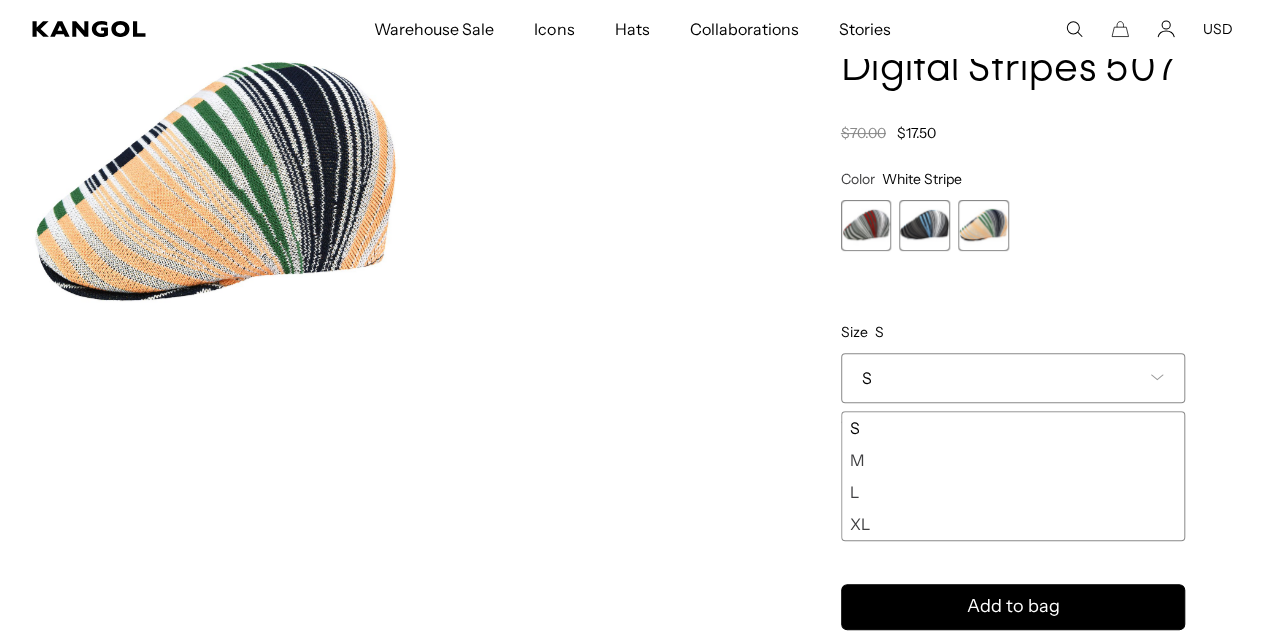 click on "Home
/
All Products
/
Digital Stripes 507
Digital Stripes 507
Regular price
$17.50
Regular price
$70.00
Sale price
$17.50
Color
White Stripe
Previous
Next
White Stripe
Variant sold out or unavailable
Black Stripe
Variant sold out or unavailable" at bounding box center (1013, 436) 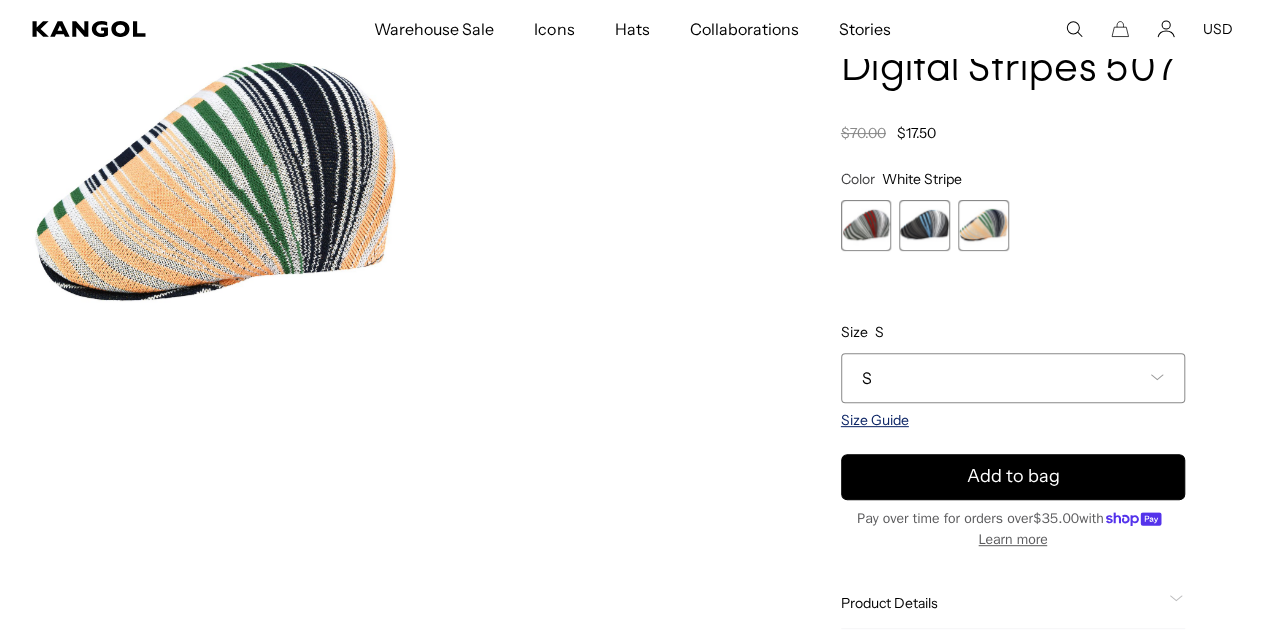 click on "Size Guide" at bounding box center (875, 420) 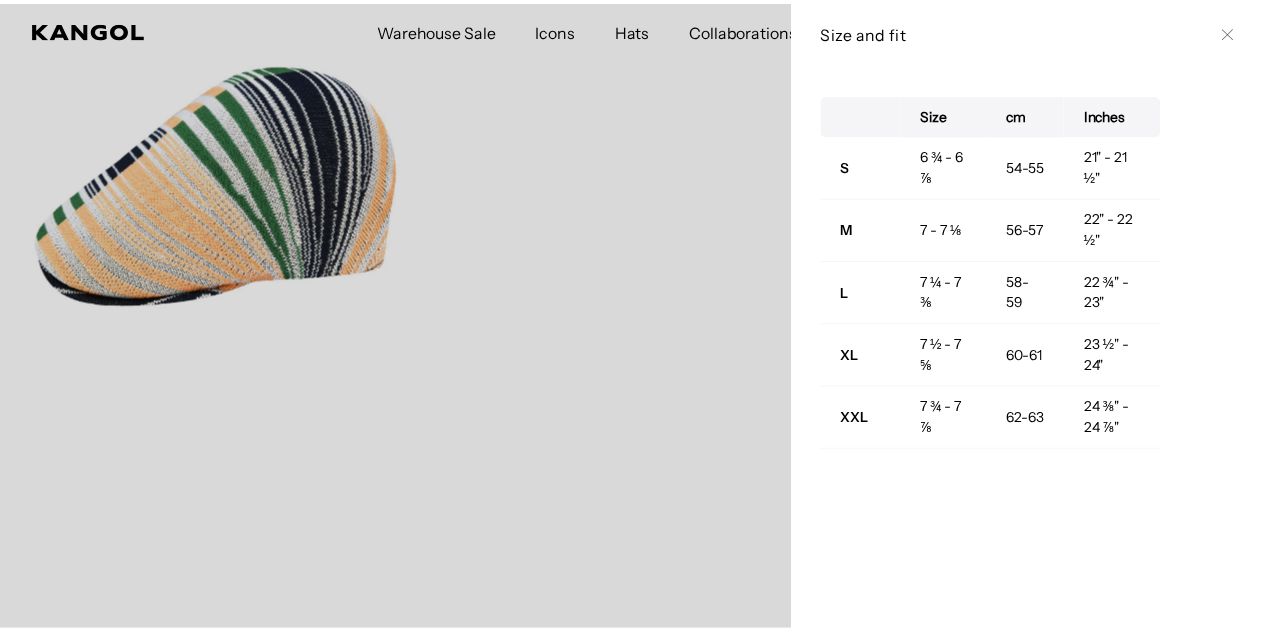 scroll, scrollTop: 0, scrollLeft: 0, axis: both 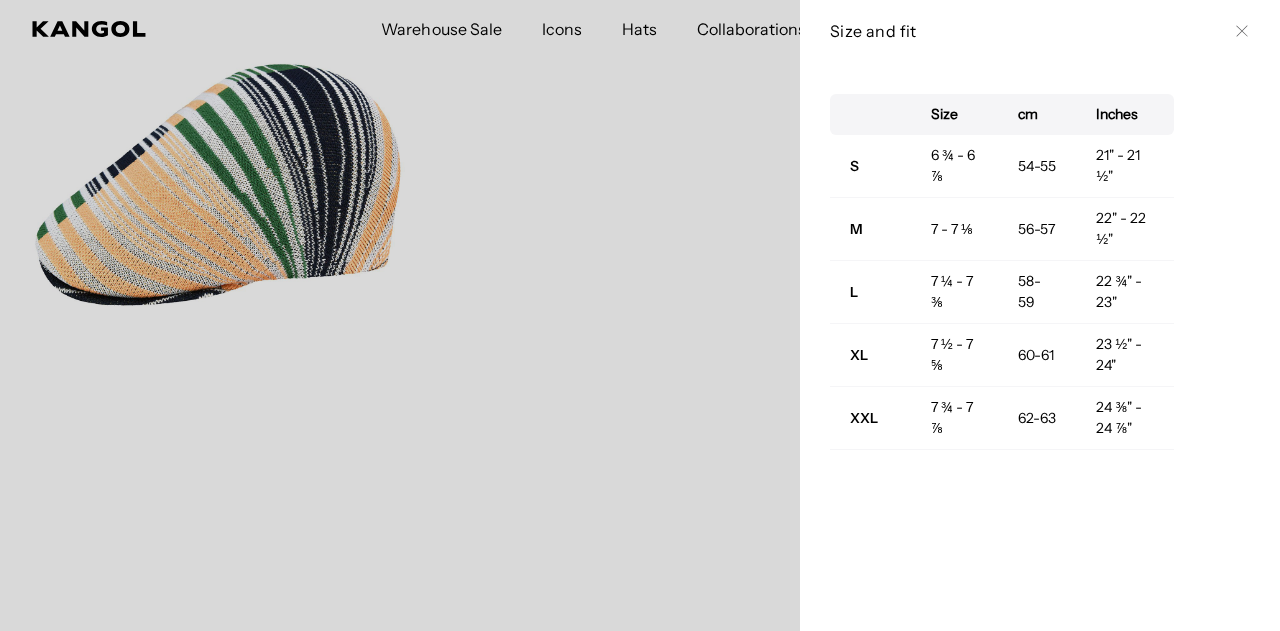 click 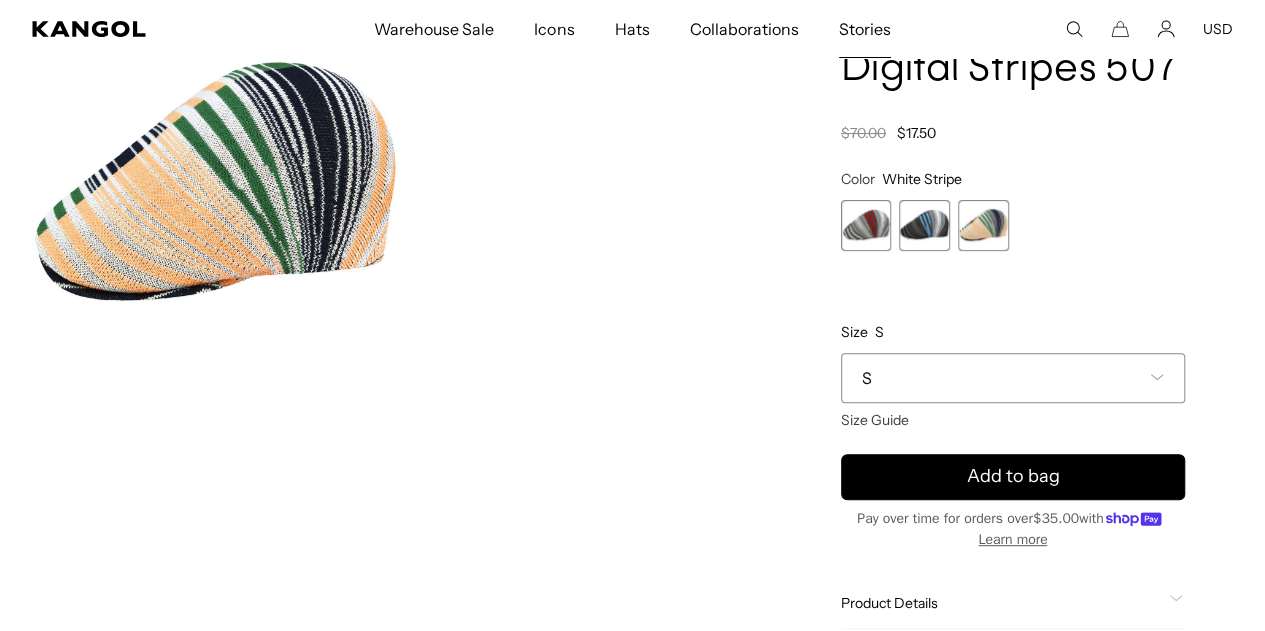 scroll, scrollTop: 0, scrollLeft: 412, axis: horizontal 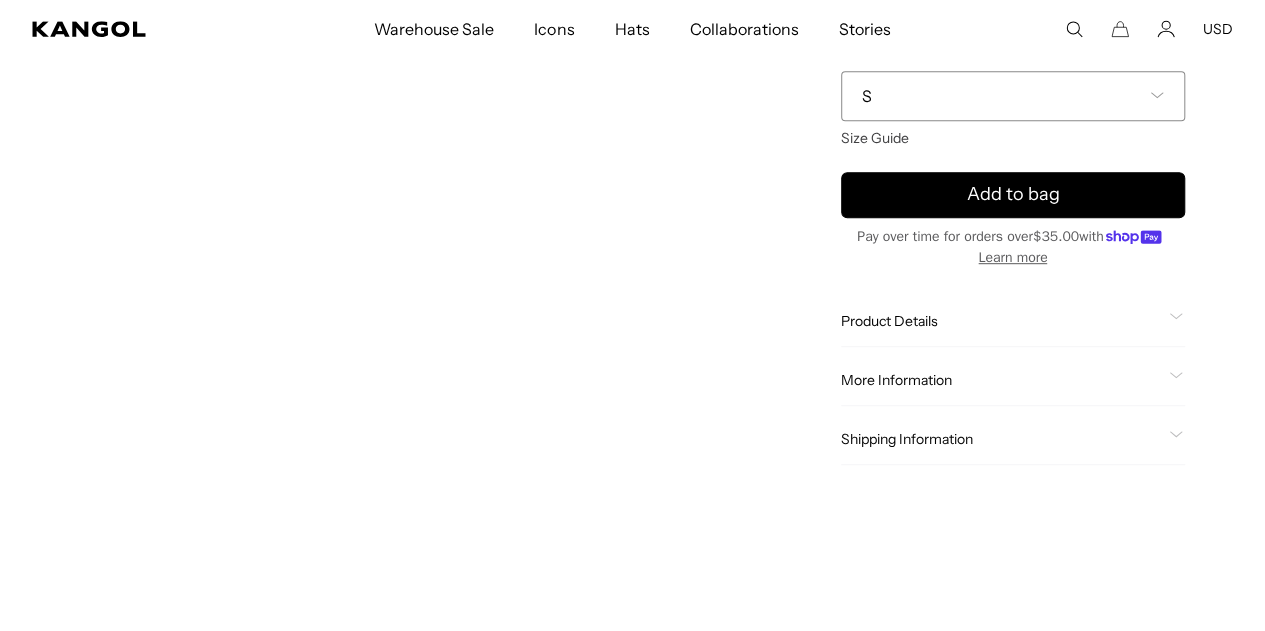 click on "Product Details" 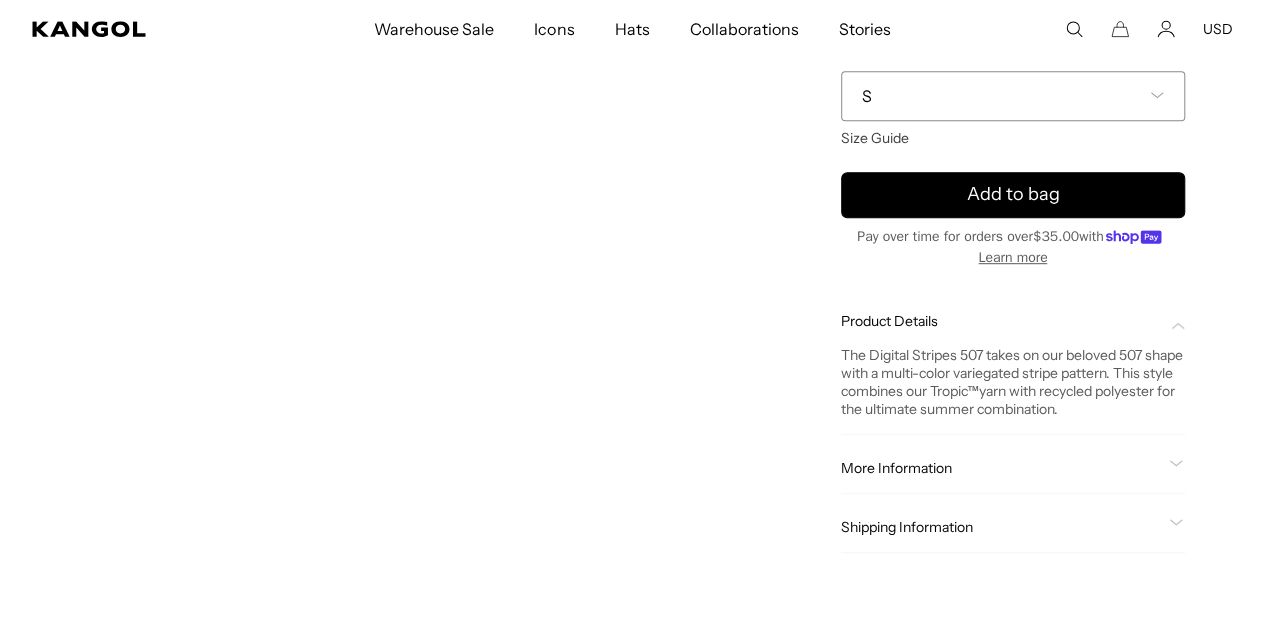 scroll, scrollTop: 533, scrollLeft: 0, axis: vertical 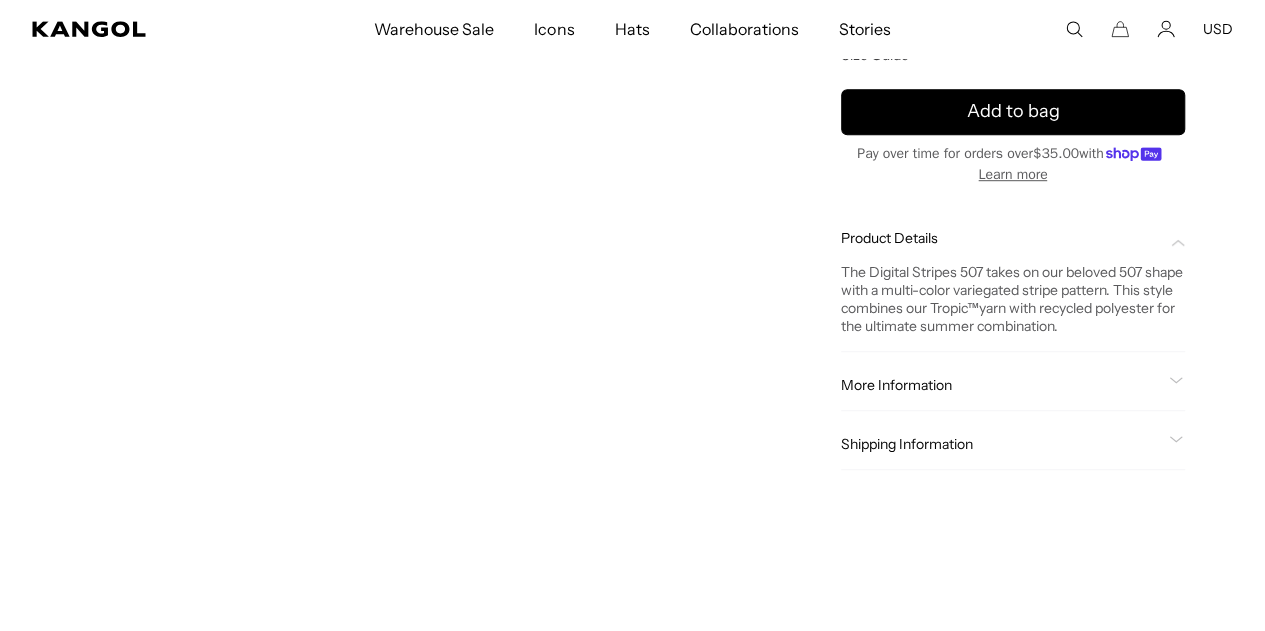 click on "More Information" 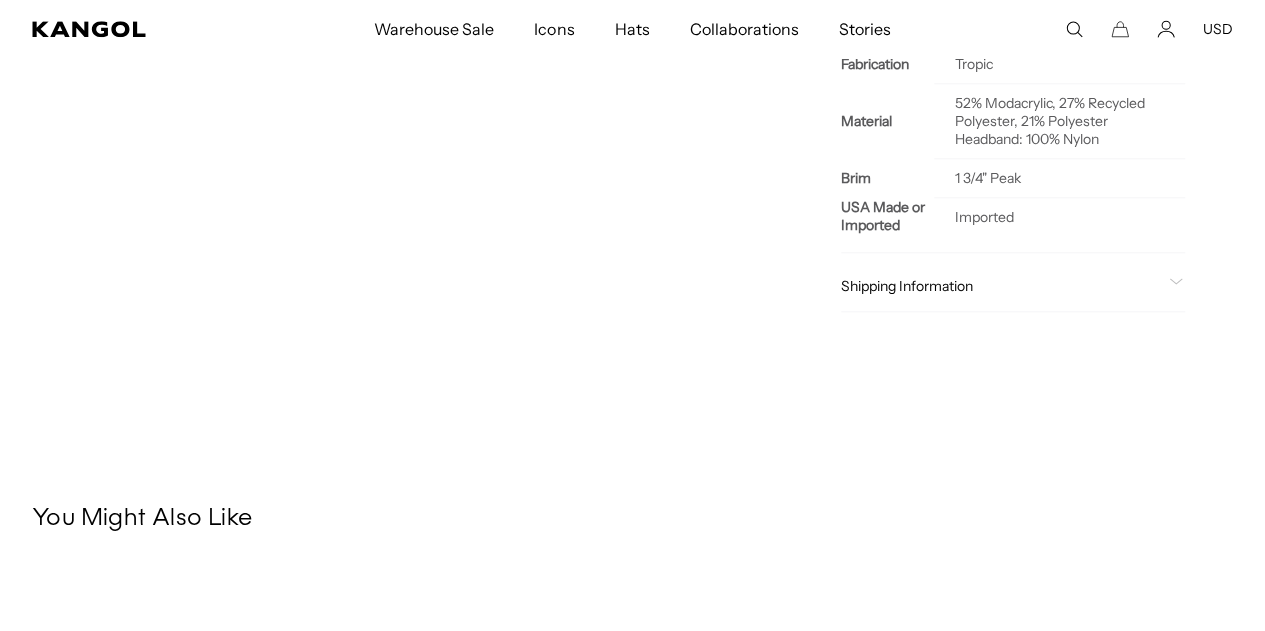 scroll, scrollTop: 983, scrollLeft: 0, axis: vertical 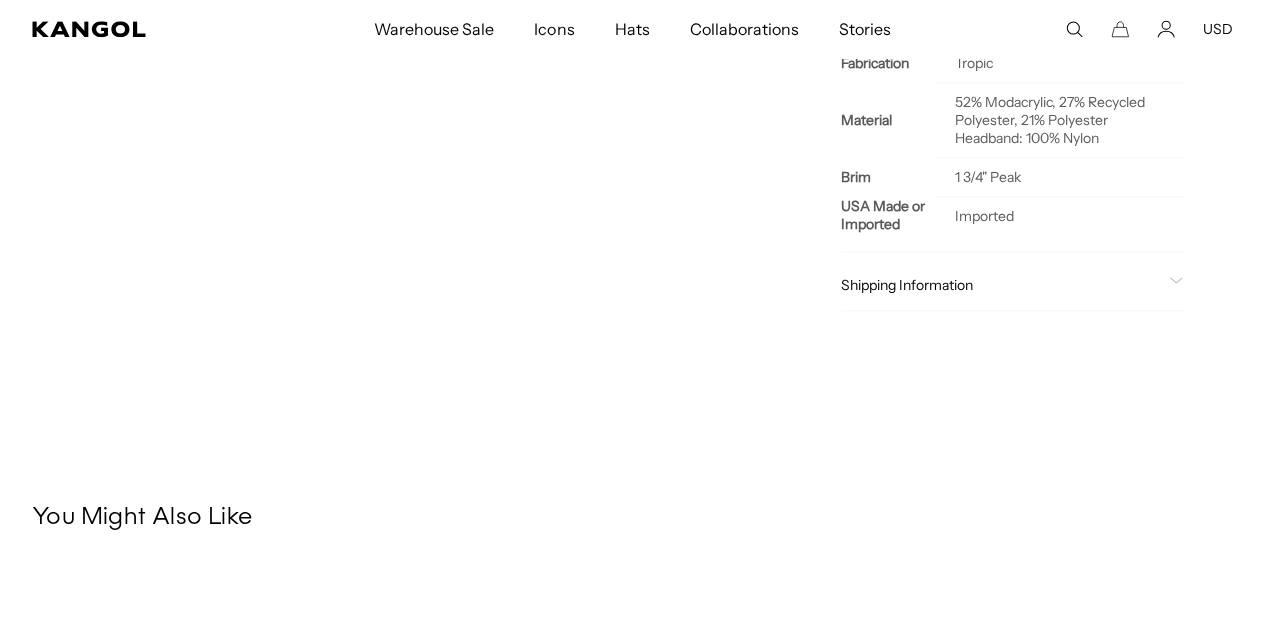 click on "Shipping Information" 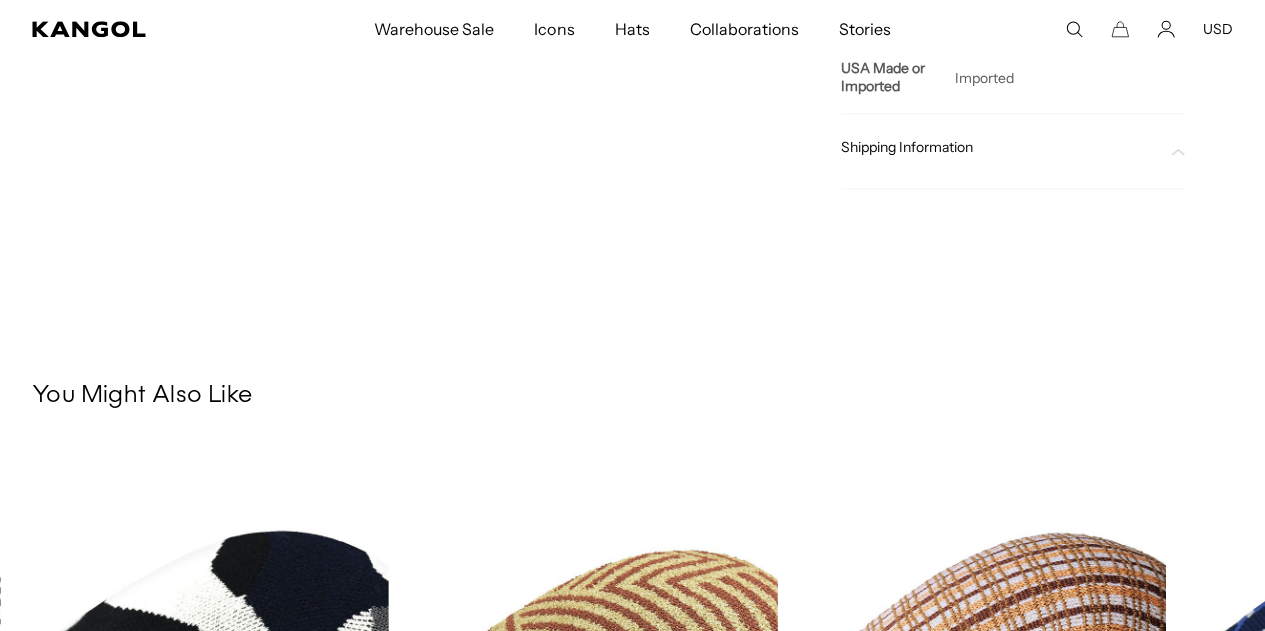 scroll, scrollTop: 1125, scrollLeft: 0, axis: vertical 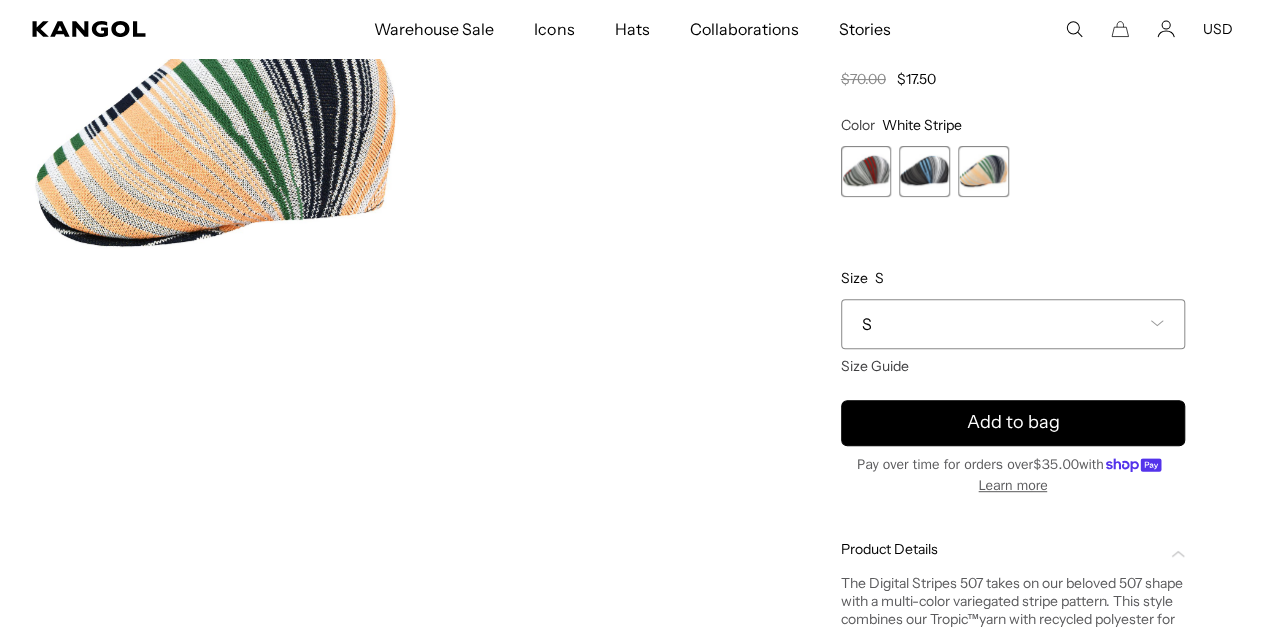 click on "S" at bounding box center (1013, 324) 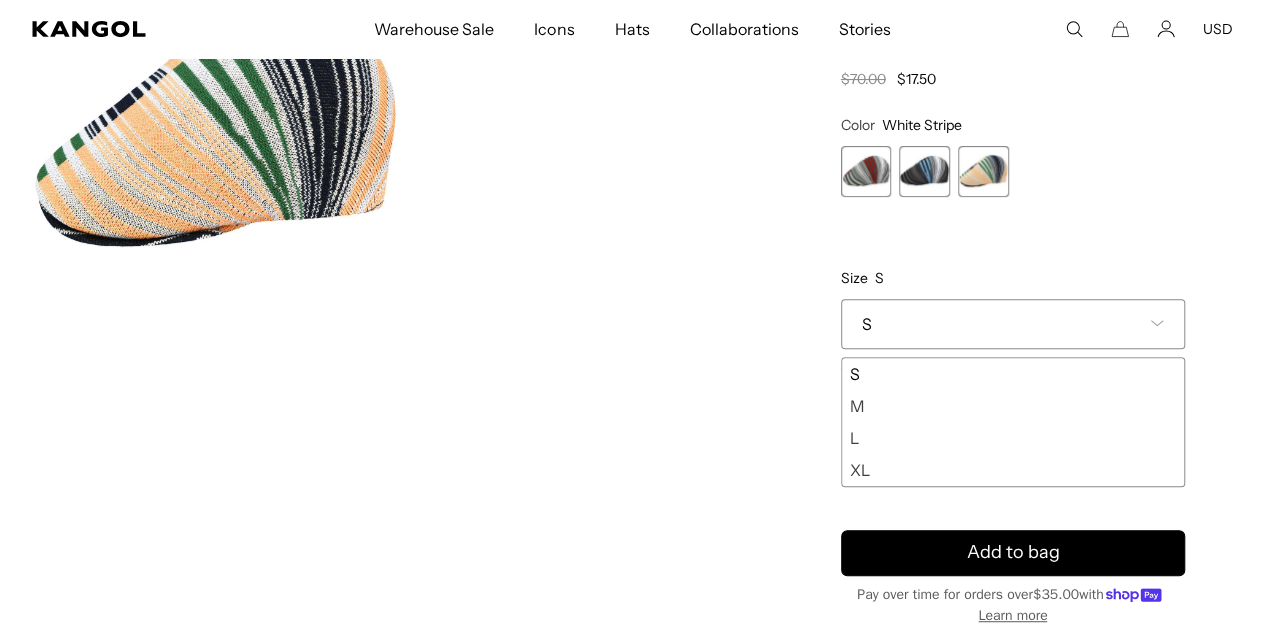 click on "Home
/
All Products
/
Digital Stripes 507
Digital Stripes 507
Regular price
$17.50
Regular price
$70.00
Sale price
$17.50
Color
White Stripe
Previous
Next
White Stripe
Variant sold out or unavailable
Black Stripe
Variant sold out or unavailable" at bounding box center [1013, 577] 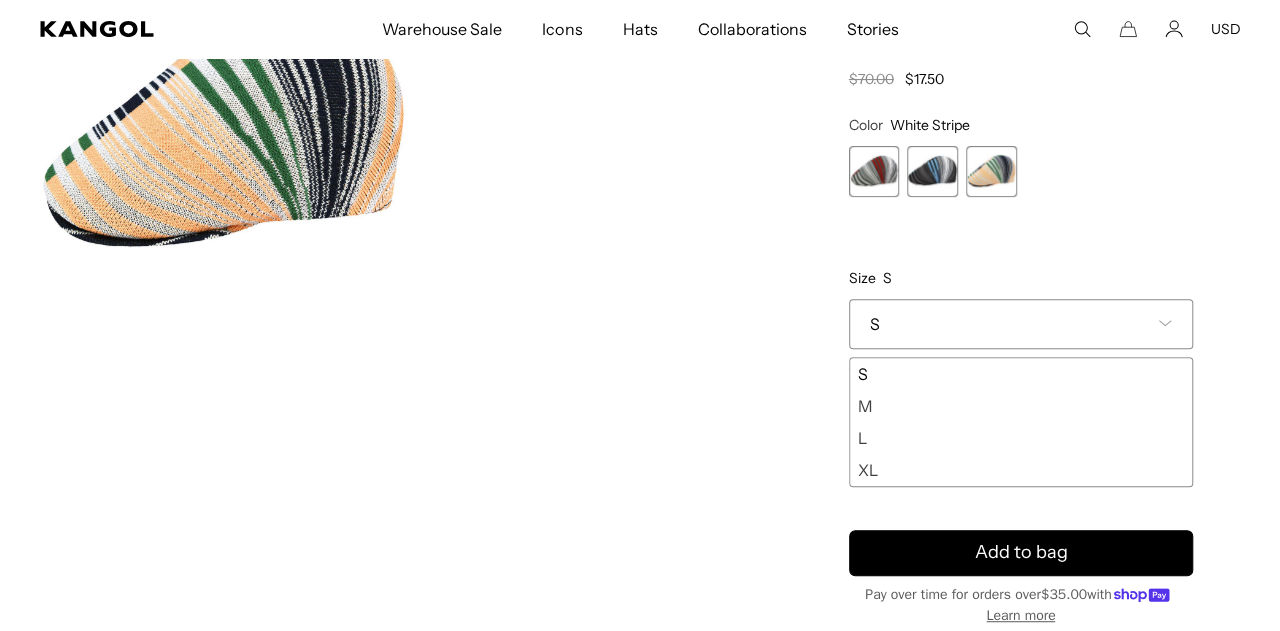 scroll, scrollTop: 0, scrollLeft: 412, axis: horizontal 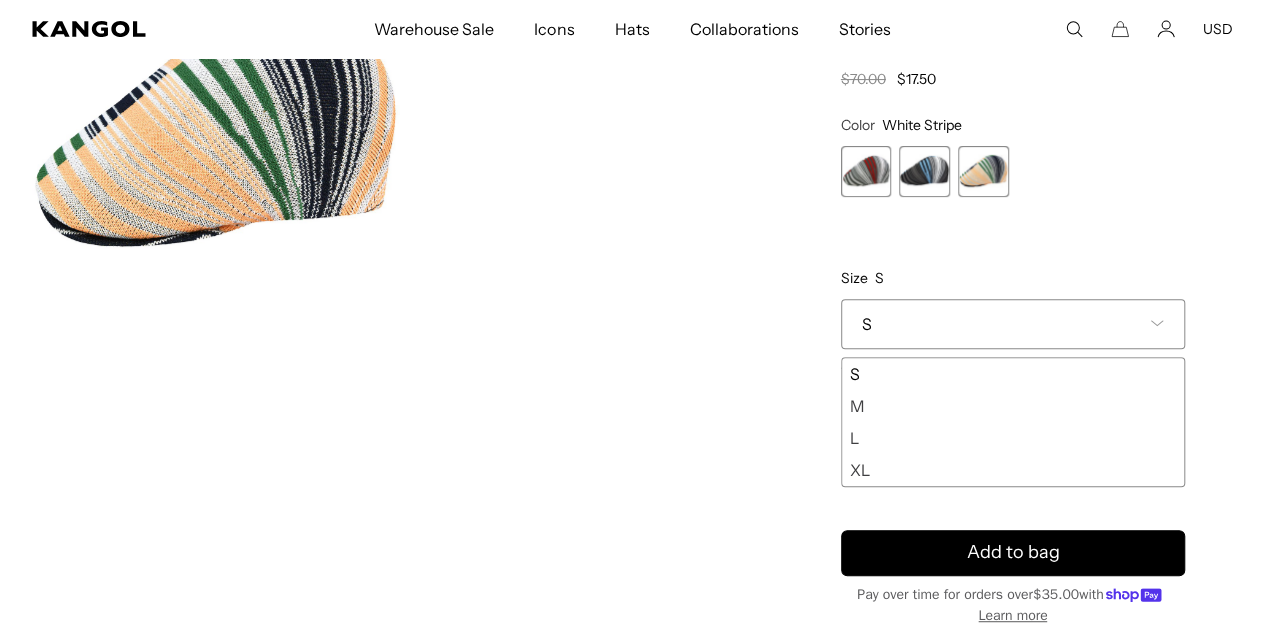 click on "Home
/
All Products
/
Digital Stripes 507
Digital Stripes 507
Regular price
$17.50
Regular price
$70.00
Sale price
$17.50
Color
White Stripe
Previous
Next
White Stripe
Variant sold out or unavailable
Black Stripe
Variant sold out or unavailable" at bounding box center [1013, 577] 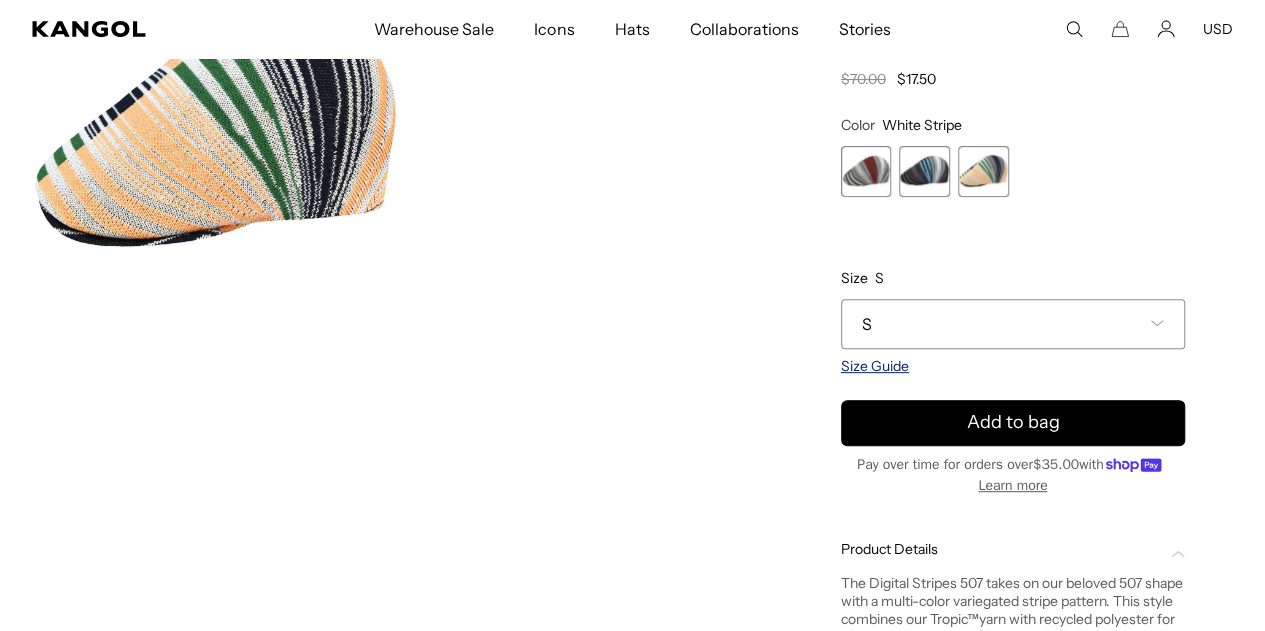 click on "Size Guide" at bounding box center (875, 366) 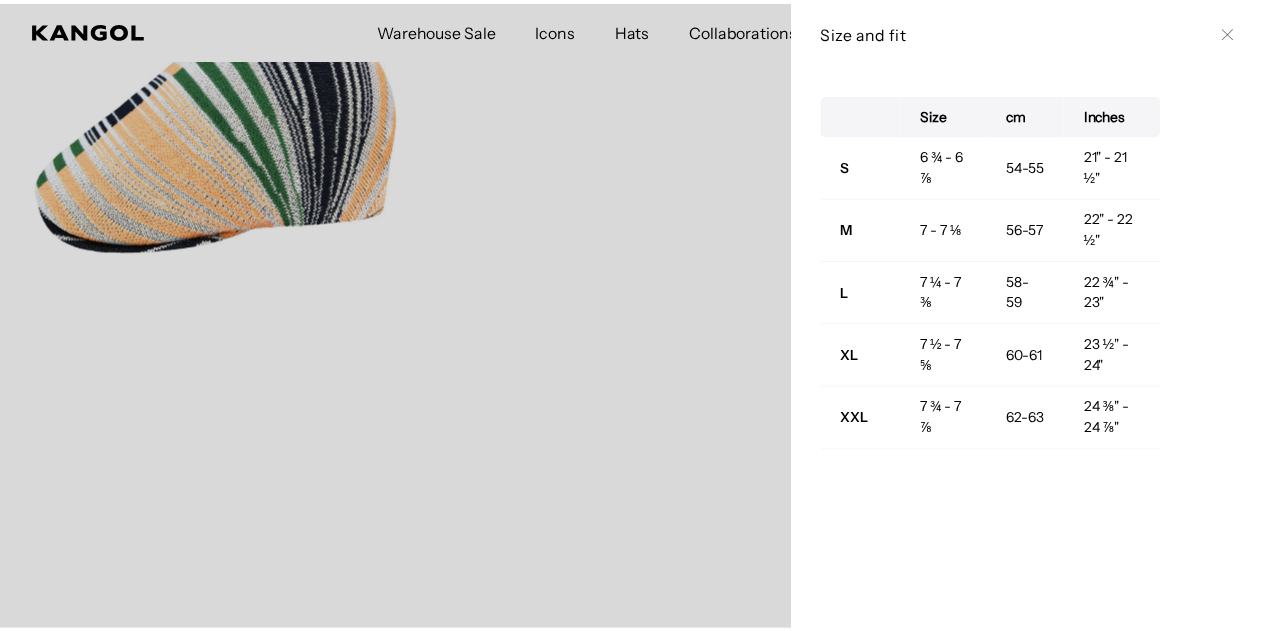 scroll, scrollTop: 0, scrollLeft: 412, axis: horizontal 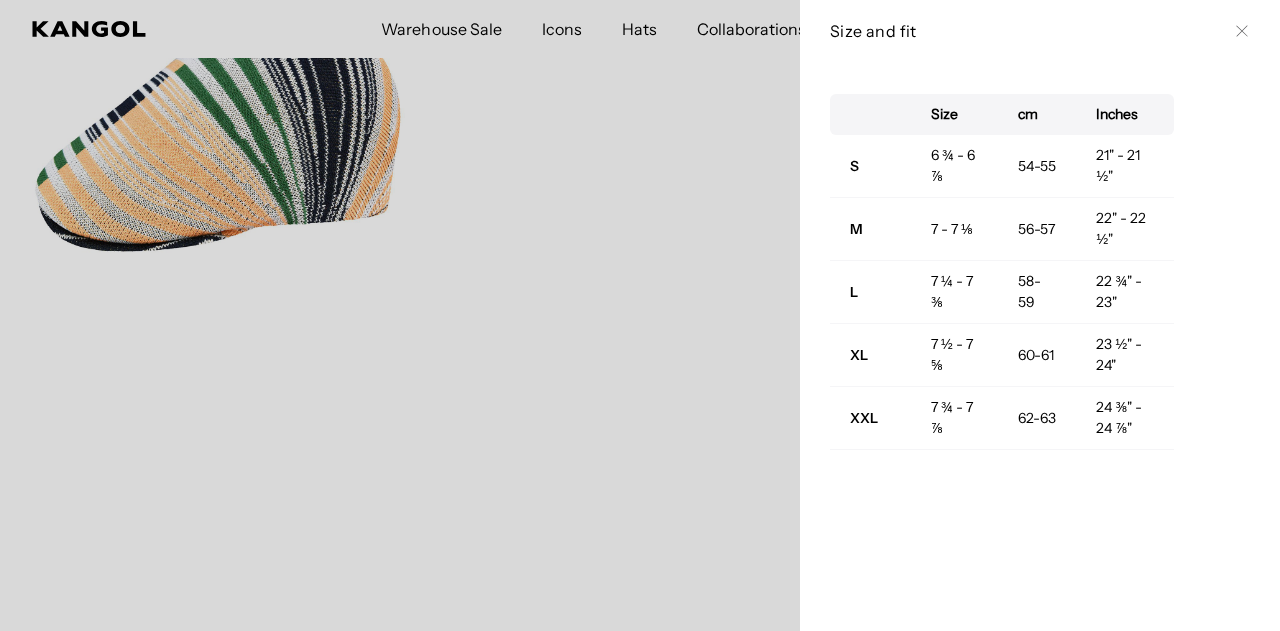 click at bounding box center (640, 315) 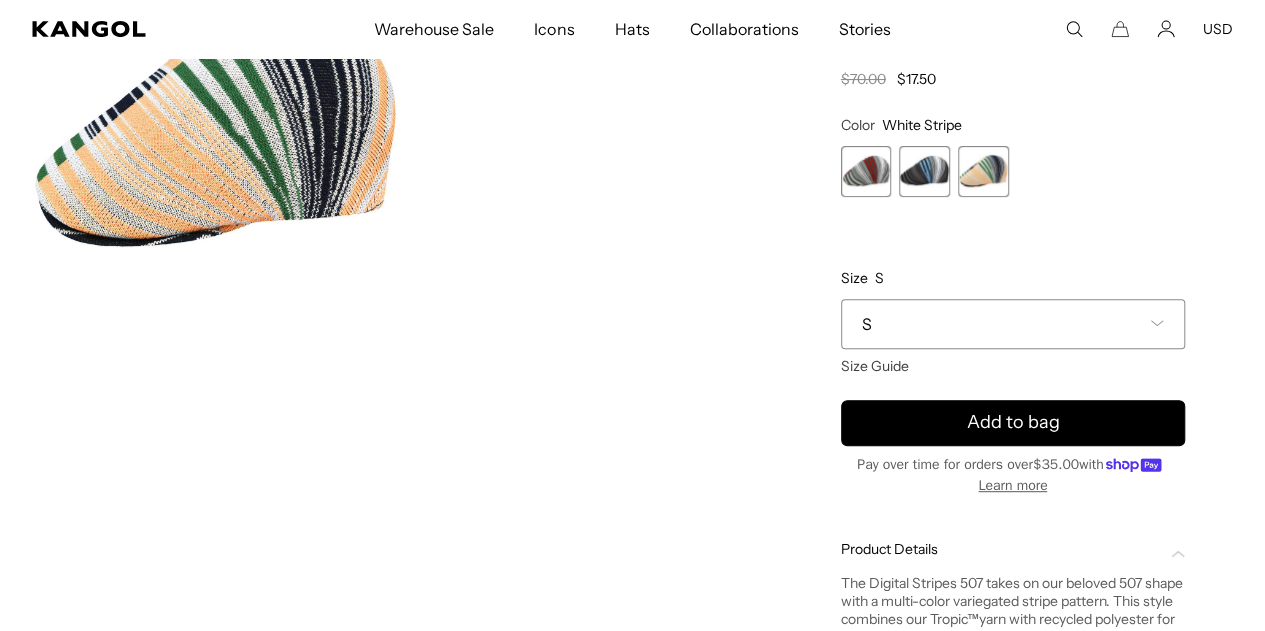 scroll, scrollTop: 0, scrollLeft: 412, axis: horizontal 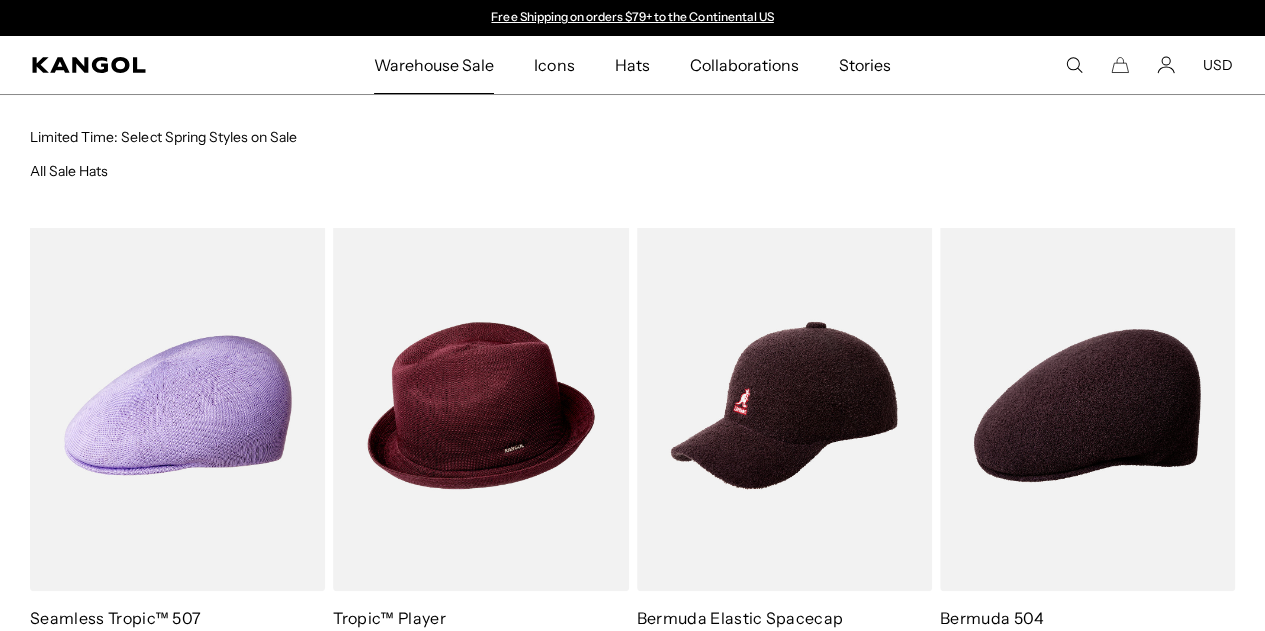 click on "Warehouse Sale" at bounding box center [434, 65] 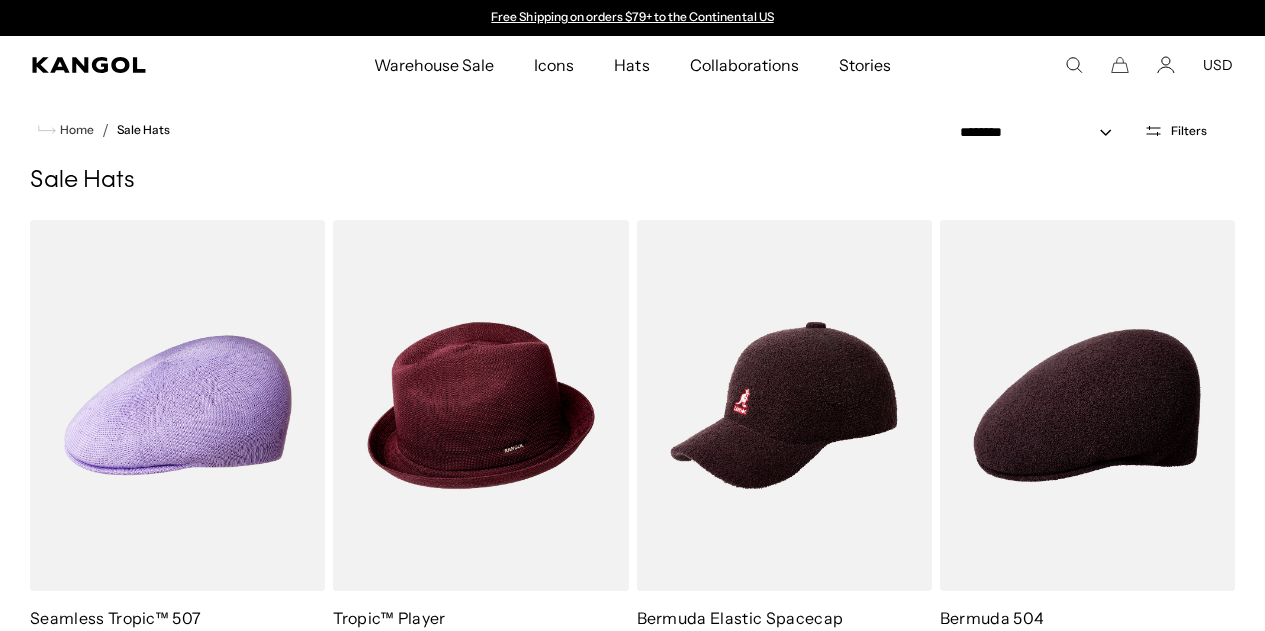 scroll, scrollTop: 478, scrollLeft: 0, axis: vertical 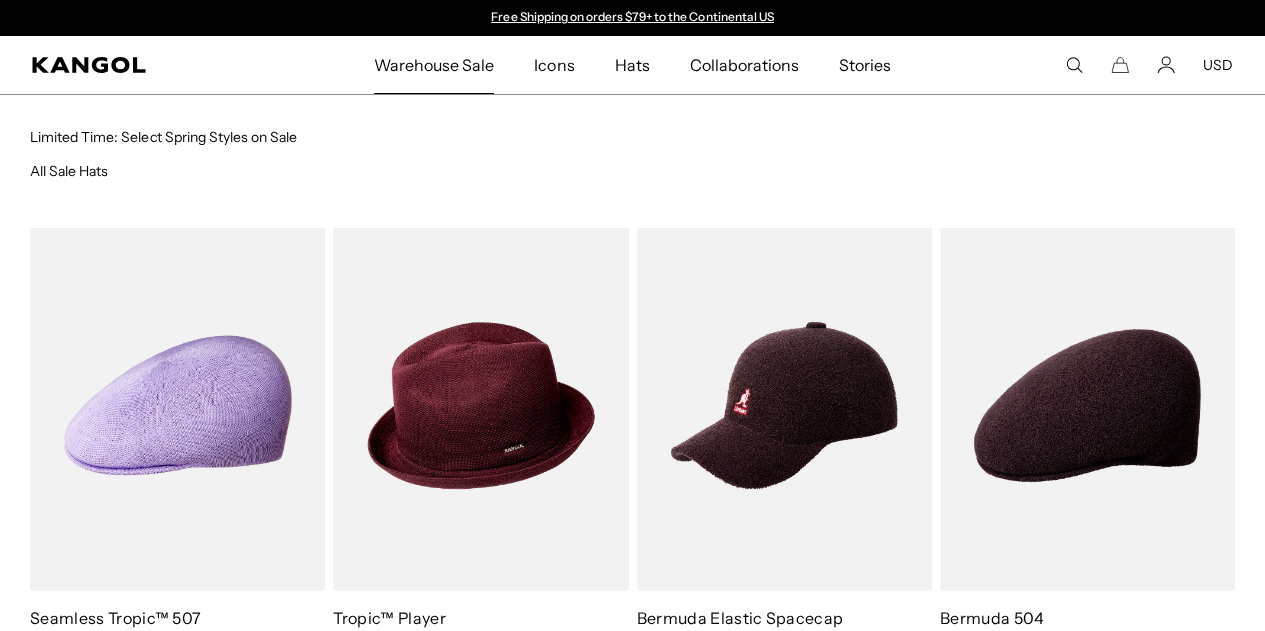 click on "Warehouse Sale" at bounding box center (434, 65) 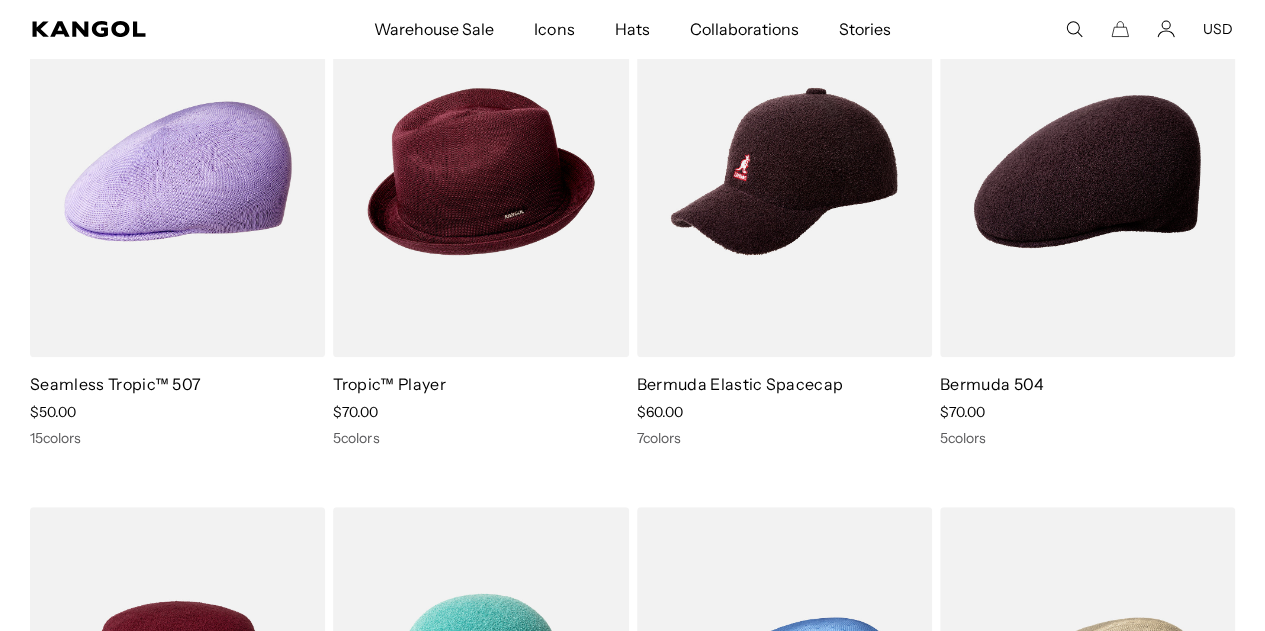 scroll, scrollTop: 234, scrollLeft: 0, axis: vertical 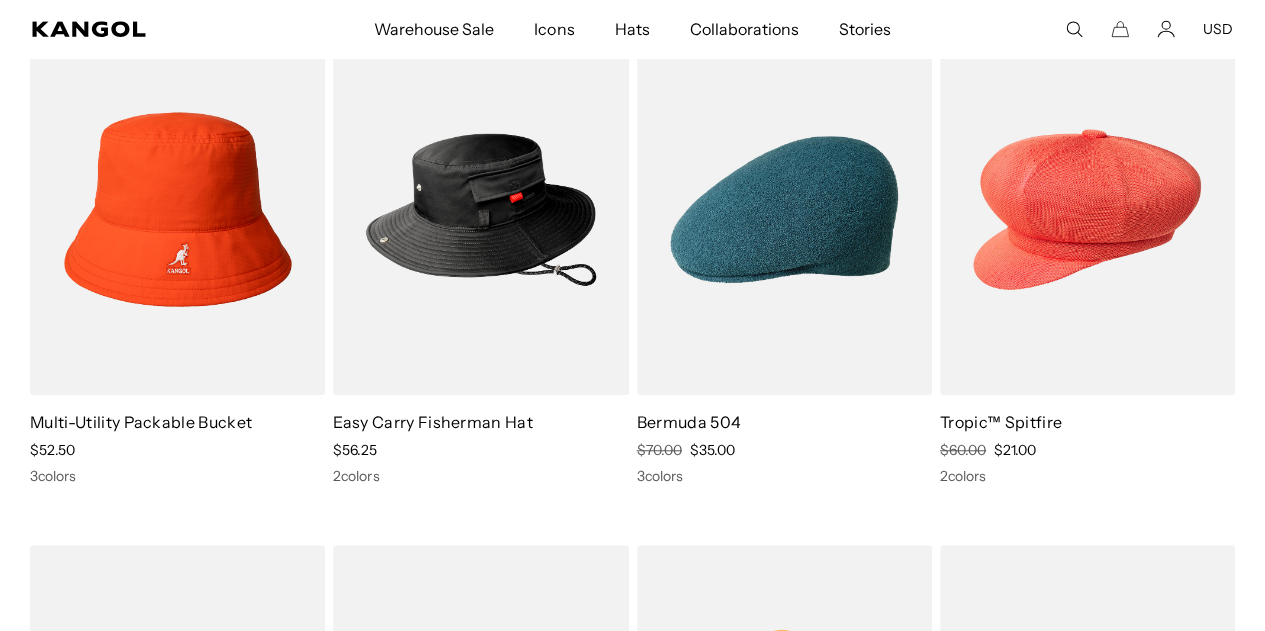 click on "Bermuda 504" at bounding box center (689, 422) 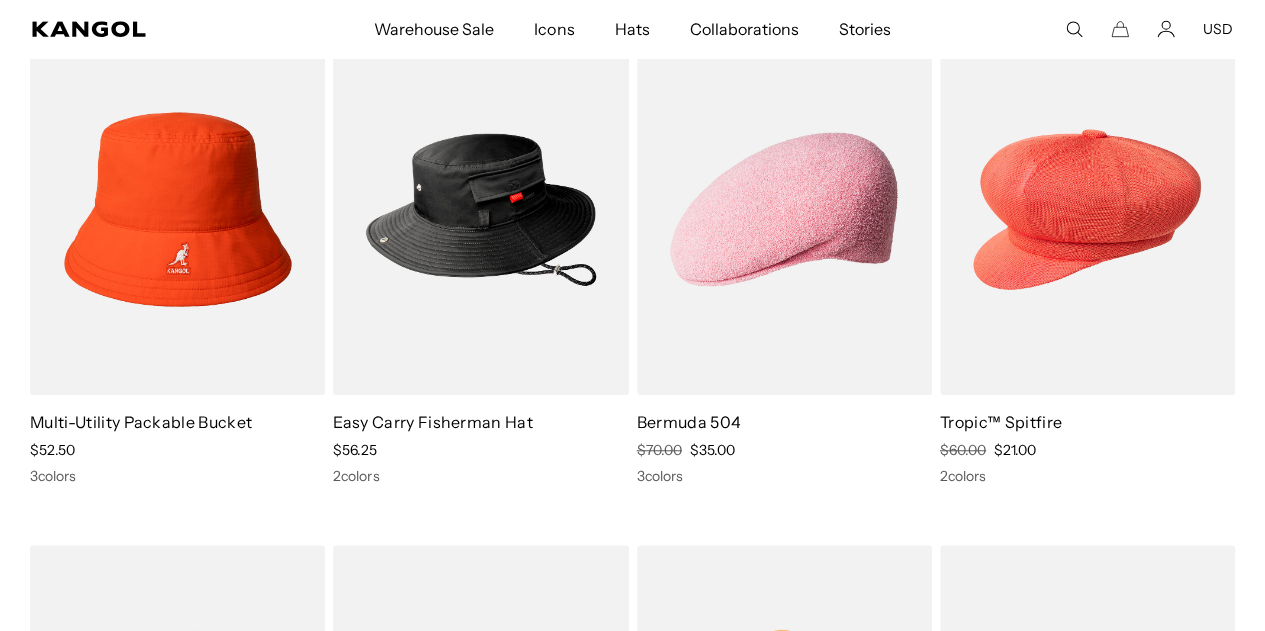 scroll, scrollTop: 0, scrollLeft: 412, axis: horizontal 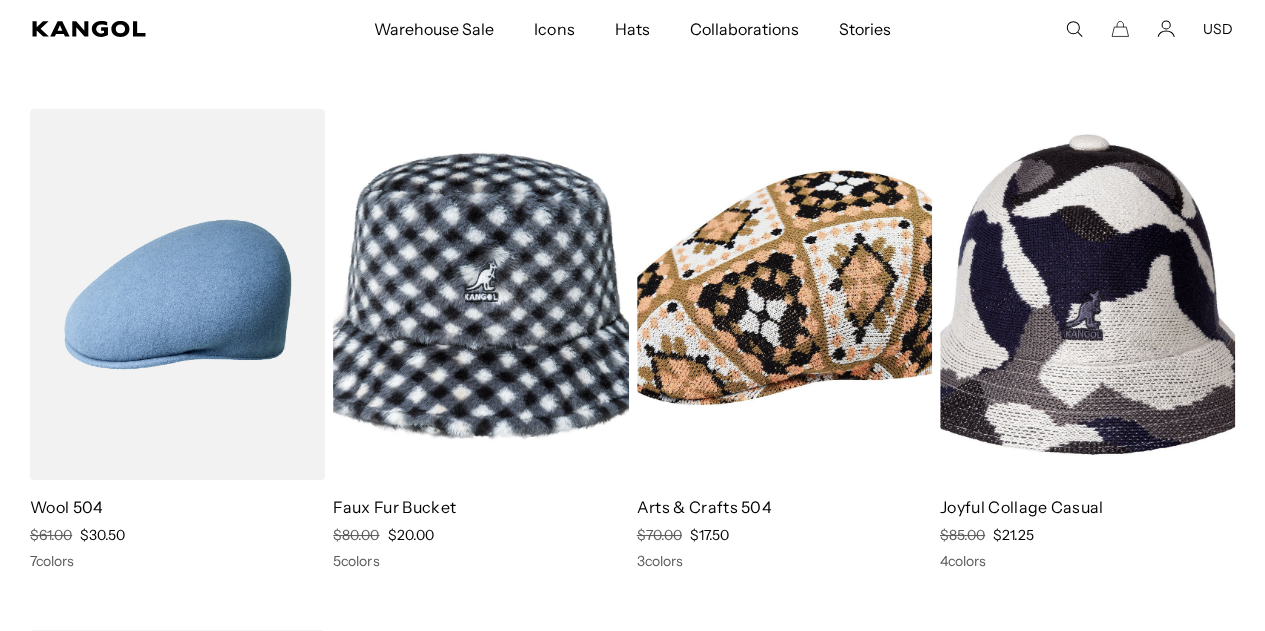 click on "Arts & Crafts 504" at bounding box center [704, 507] 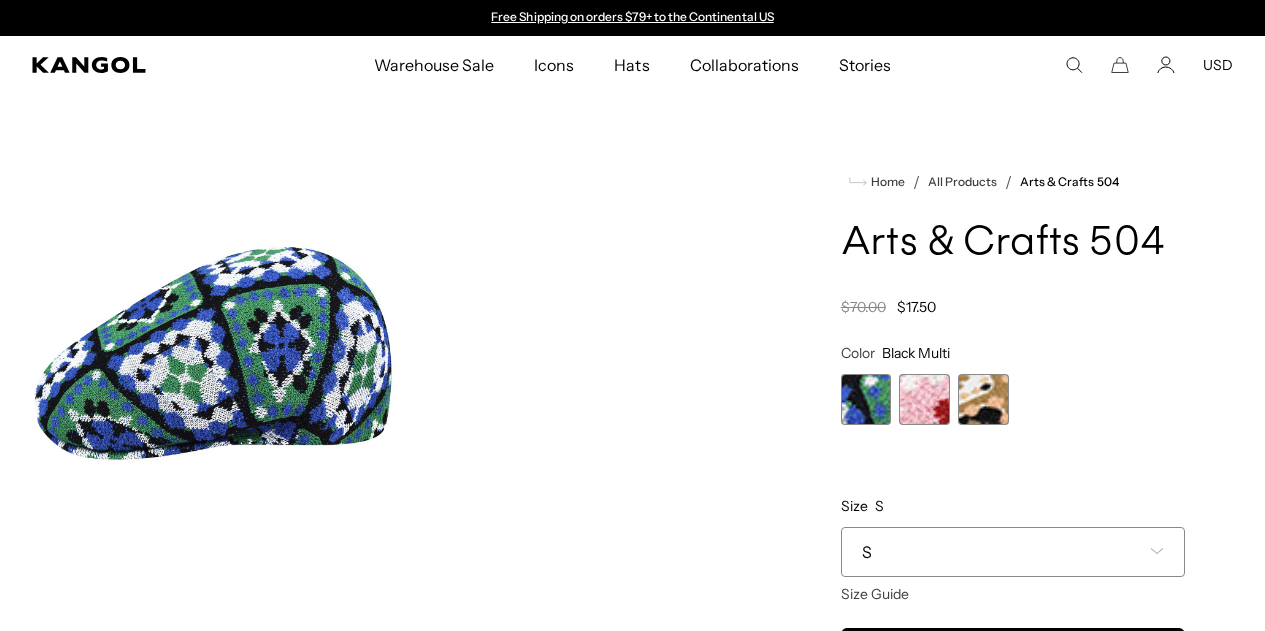 scroll, scrollTop: 0, scrollLeft: 0, axis: both 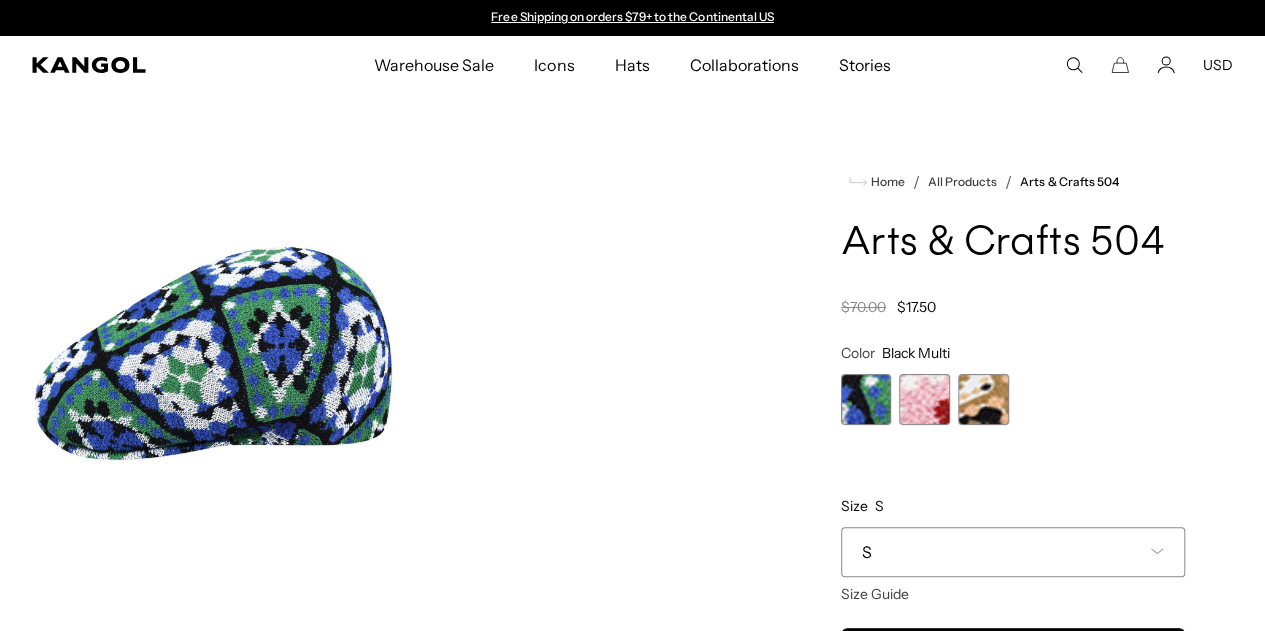 click at bounding box center [983, 399] 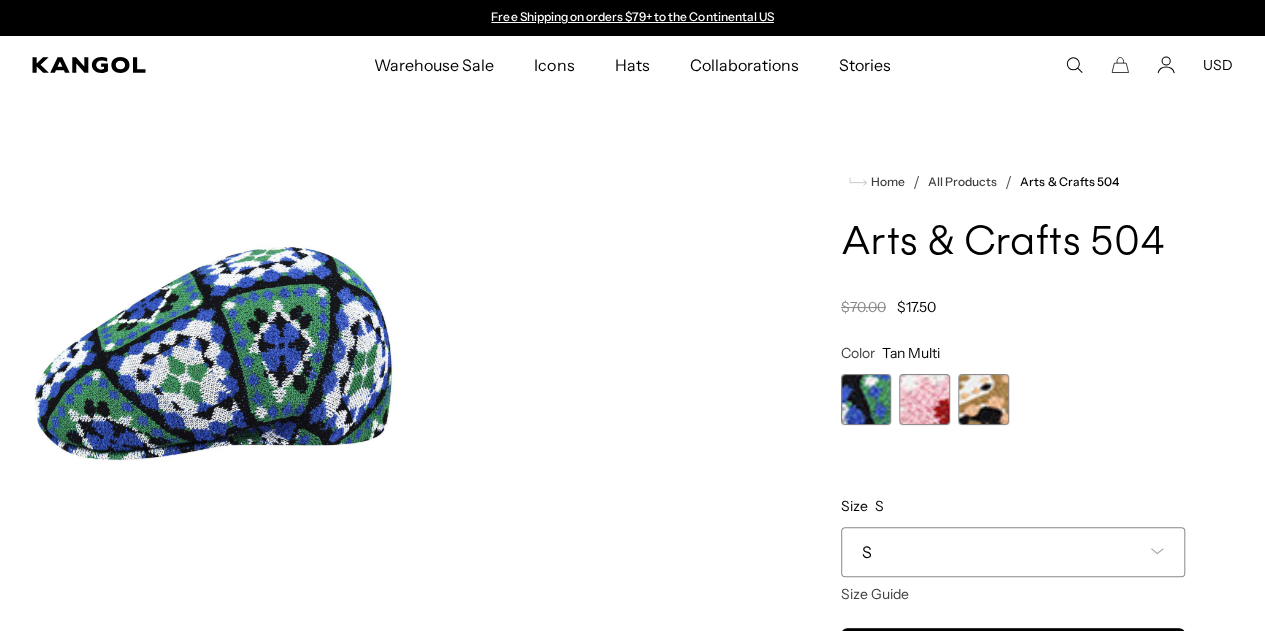scroll, scrollTop: 0, scrollLeft: 412, axis: horizontal 